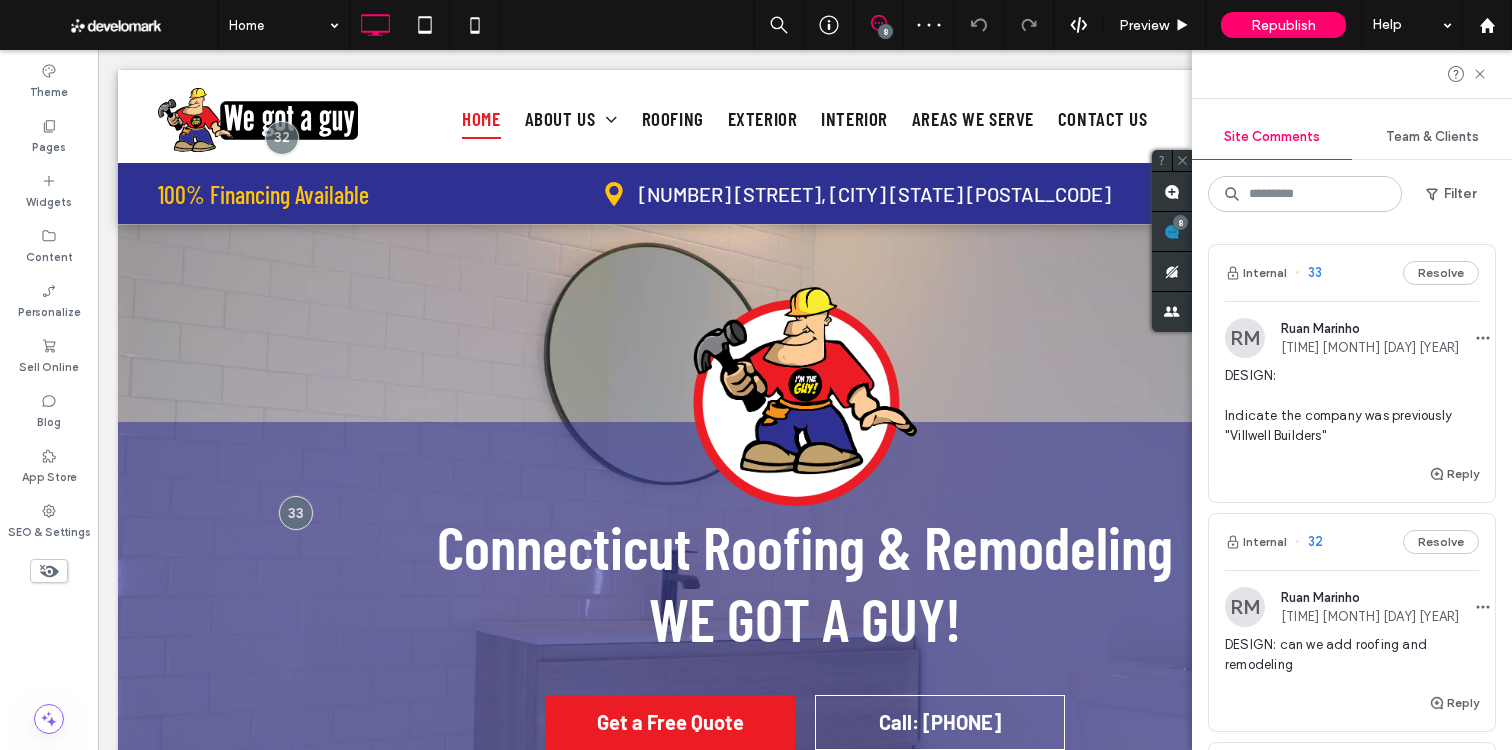 scroll, scrollTop: 0, scrollLeft: 0, axis: both 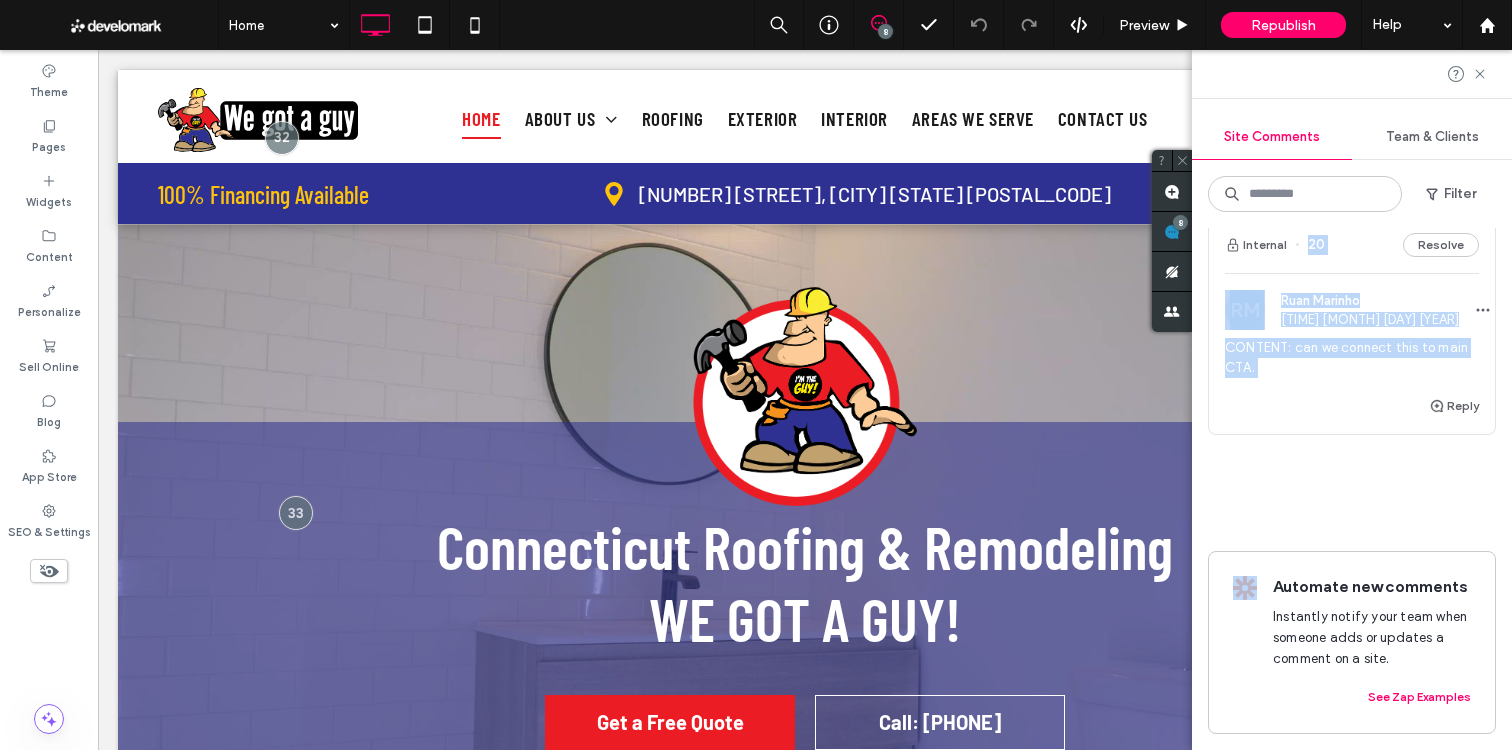 drag, startPoint x: 1242, startPoint y: 316, endPoint x: 1398, endPoint y: 452, distance: 206.95894 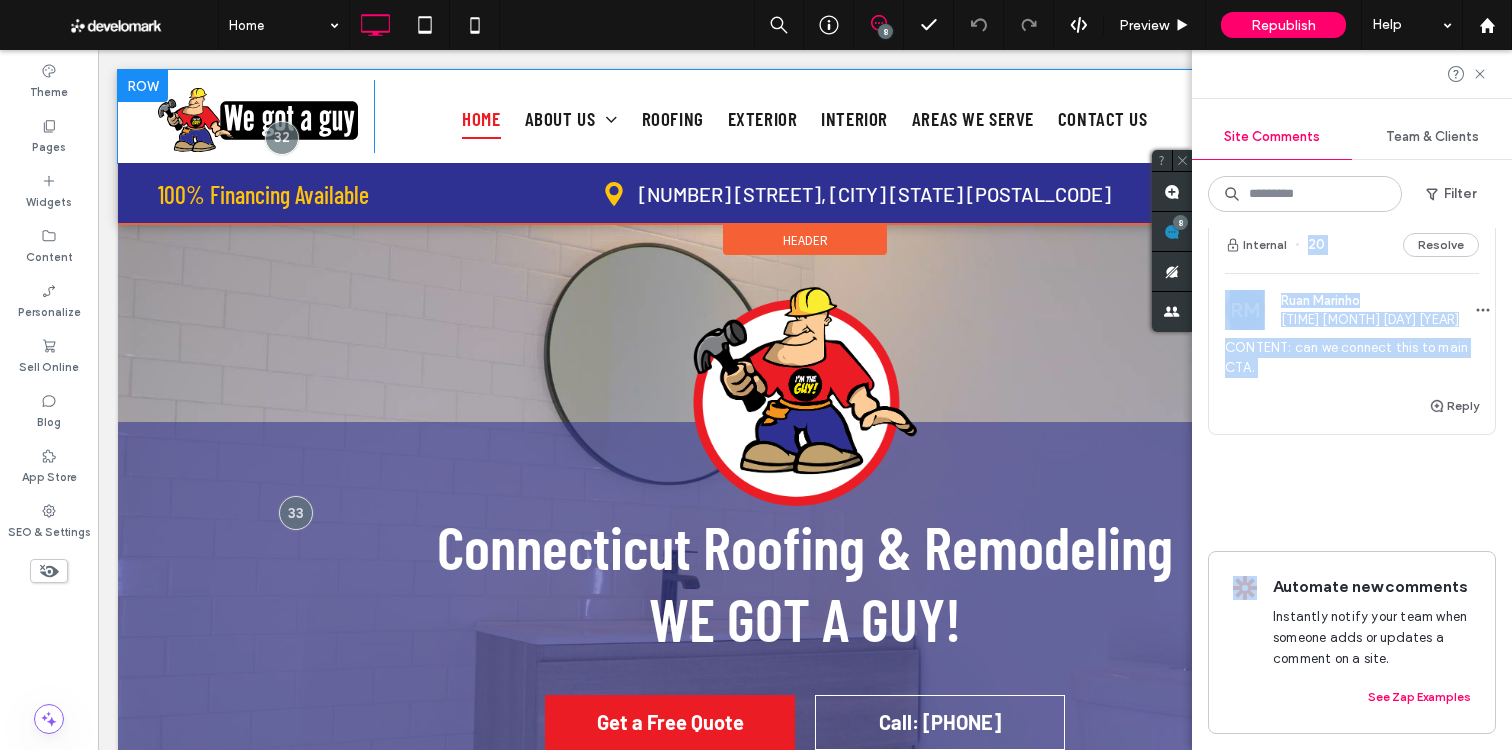 copy on "[FIRST] [LAST] [TIME] [MONTH] [DAY] [YEAR] DESIGN:
Indicate the company was previously "Villwell Builders" Reply Internal 32 Resolve [FIRST] [LAST] [TIME] [MONTH] [DAY] [YEAR] DESIGN: can we add roofing and remodeling  Reply Internal 29 Resolve [FIRST] [LAST] [TIME] [MONTH] [DAY] [YEAR] DESIGN: add a page called "VillWell" builders to target the keyword phrase "VillWell" so they appear for their own brand. Communicate:
- we were villwell builders
- we're now we got a guy
- here's what that means for you Reply Internal 28 Resolve [FIRST] [LAST] [TIME] [MONTH] [DAY] [YEAR] DESIGN: the IVR still says Villwell. Let's change that to We Got a Guy Reply Internal 27 Resolve [FIRST] [LAST] [TIME] [MONTH] [DAY] [YEAR] DESIGN: replace the images here once we get custom ones. Reply Internal 26 Resolve [FIRST] [LAST] [TIME] [MONTH] [DAY] [YEAR] DESIGN: can we add better images here? Reply Internal 23 Resolve KM [FIRST] [LAST] [TIME] [MONTH] [DAY] [YEAR] Add before and afters sets for each Navigation page: Roofing, Interior, Exterior. Reply Internal 20 Resolve [FIRST]" 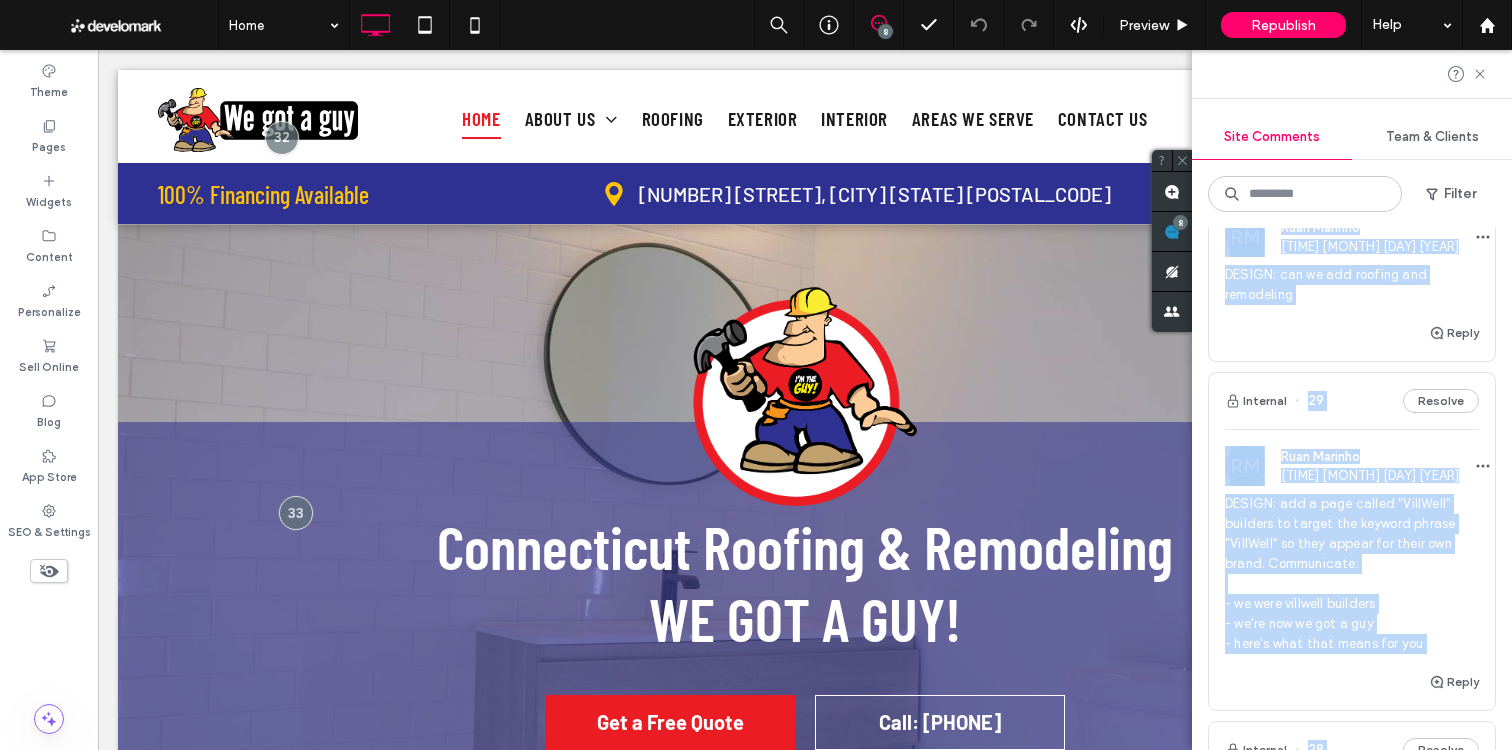 scroll, scrollTop: 0, scrollLeft: 0, axis: both 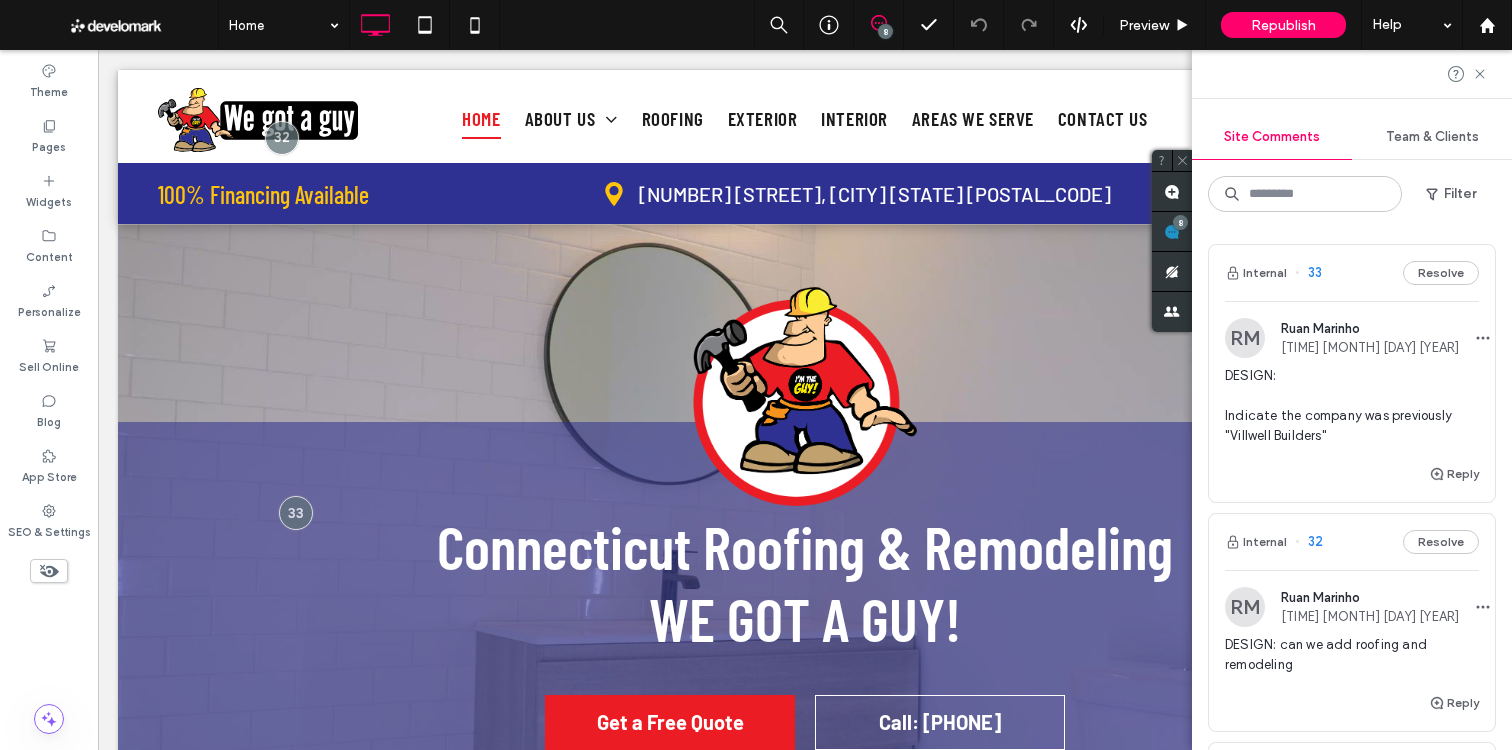 click on "Internal 33 Resolve" at bounding box center (1352, 273) 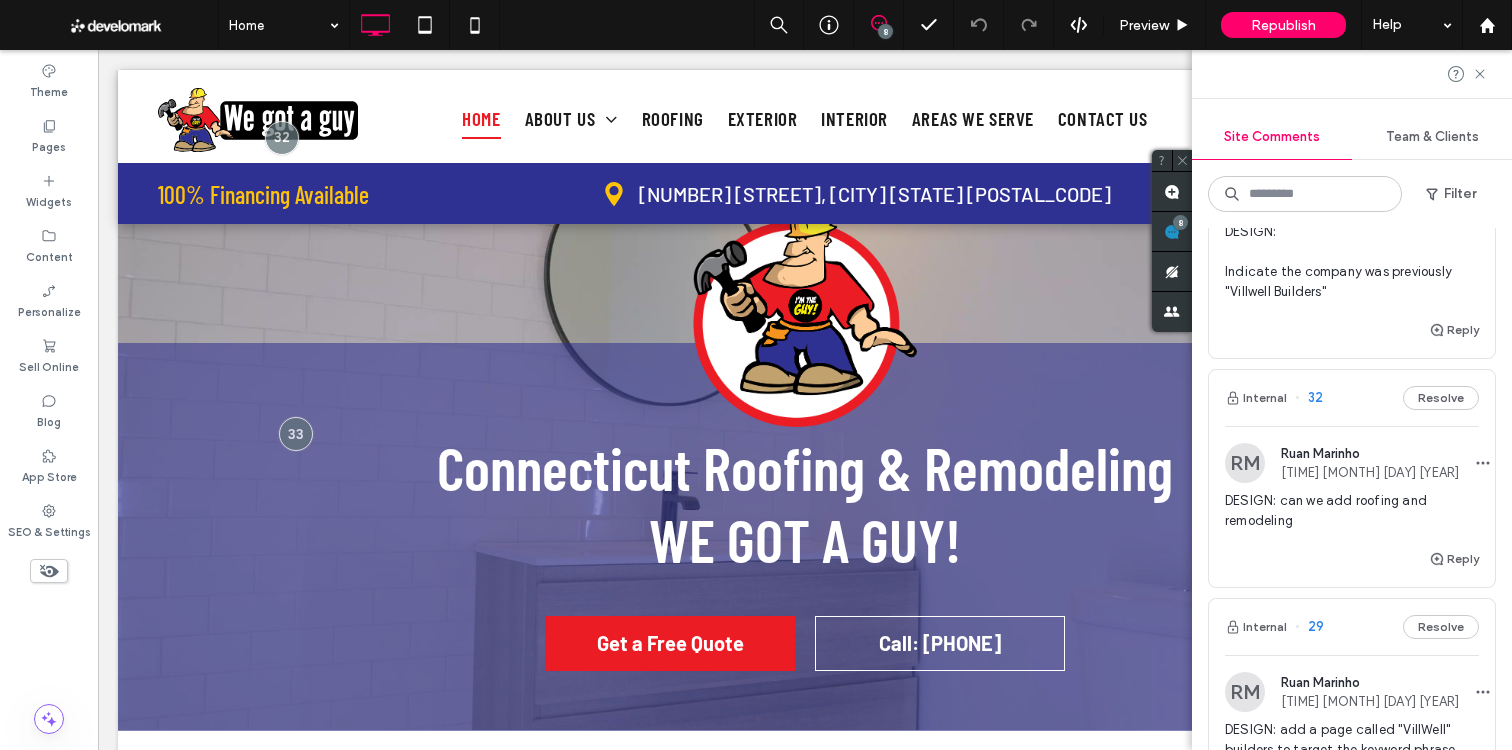 scroll, scrollTop: 95, scrollLeft: 0, axis: vertical 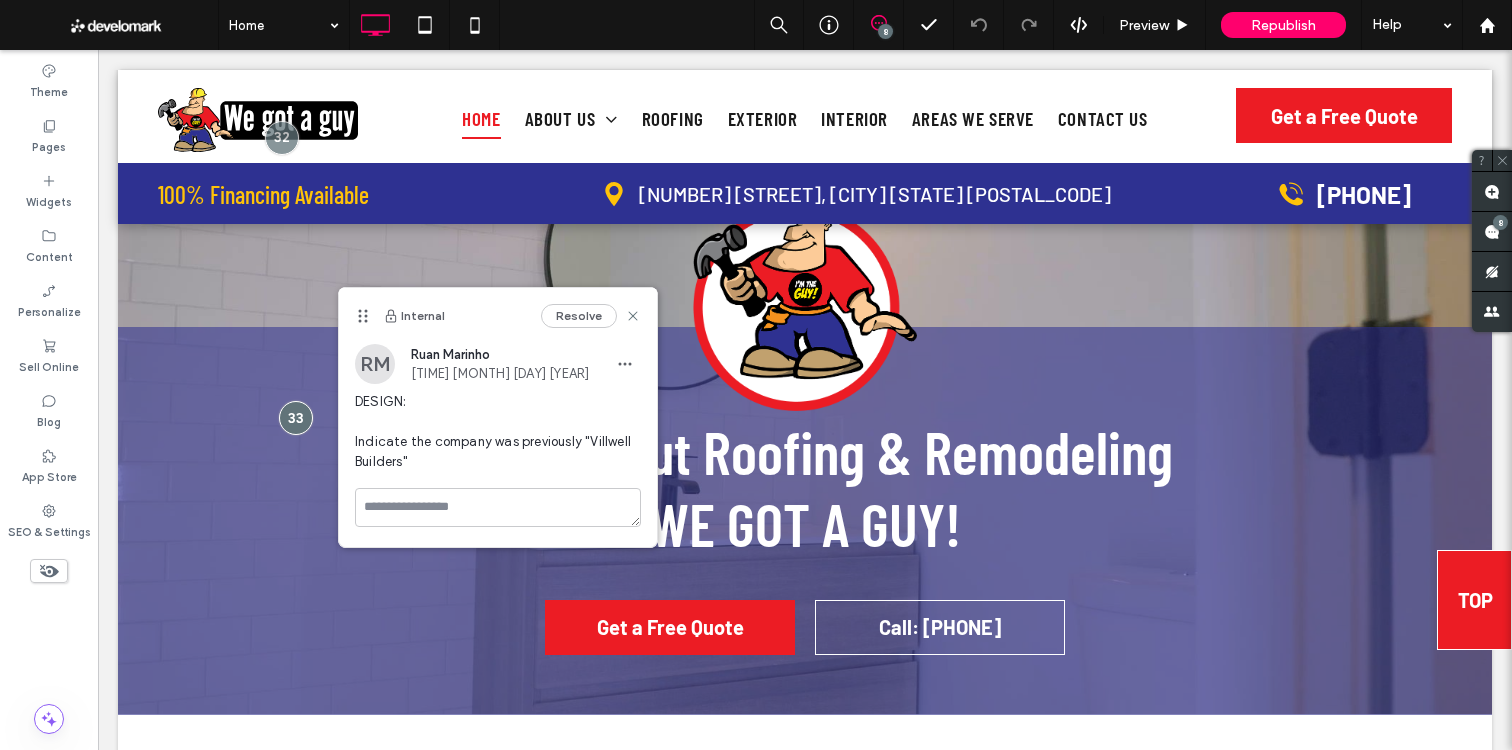 click 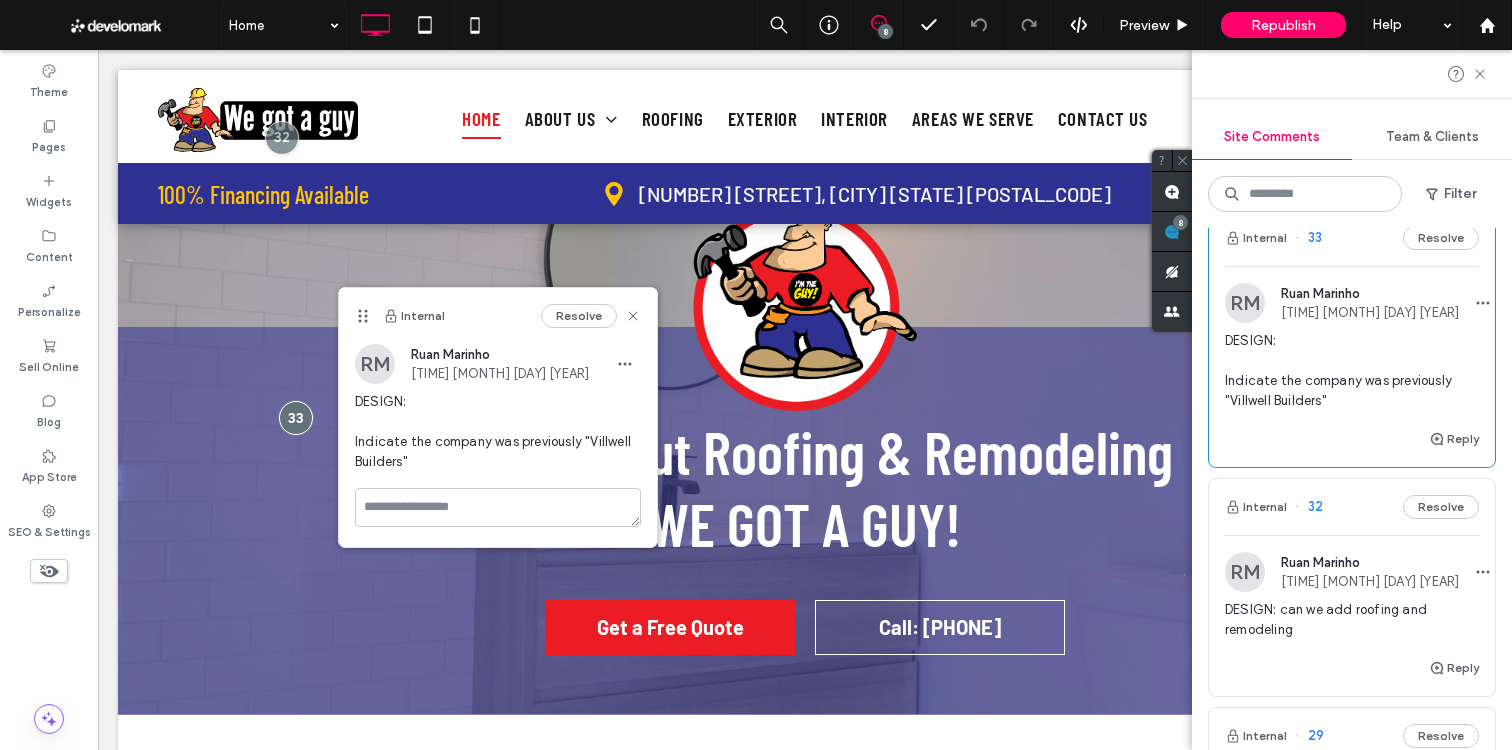 scroll, scrollTop: 12, scrollLeft: 0, axis: vertical 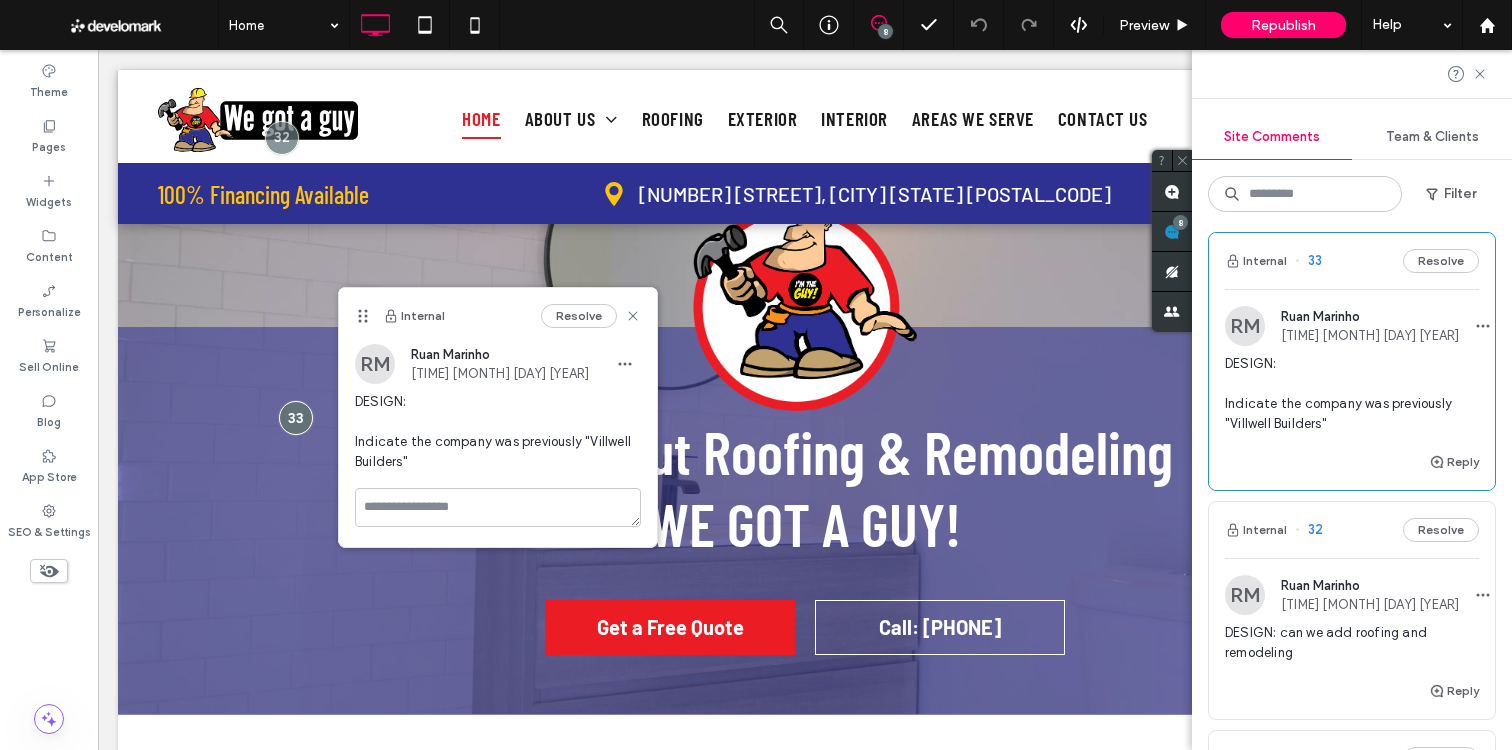 click on "Resolve" at bounding box center [1441, 261] 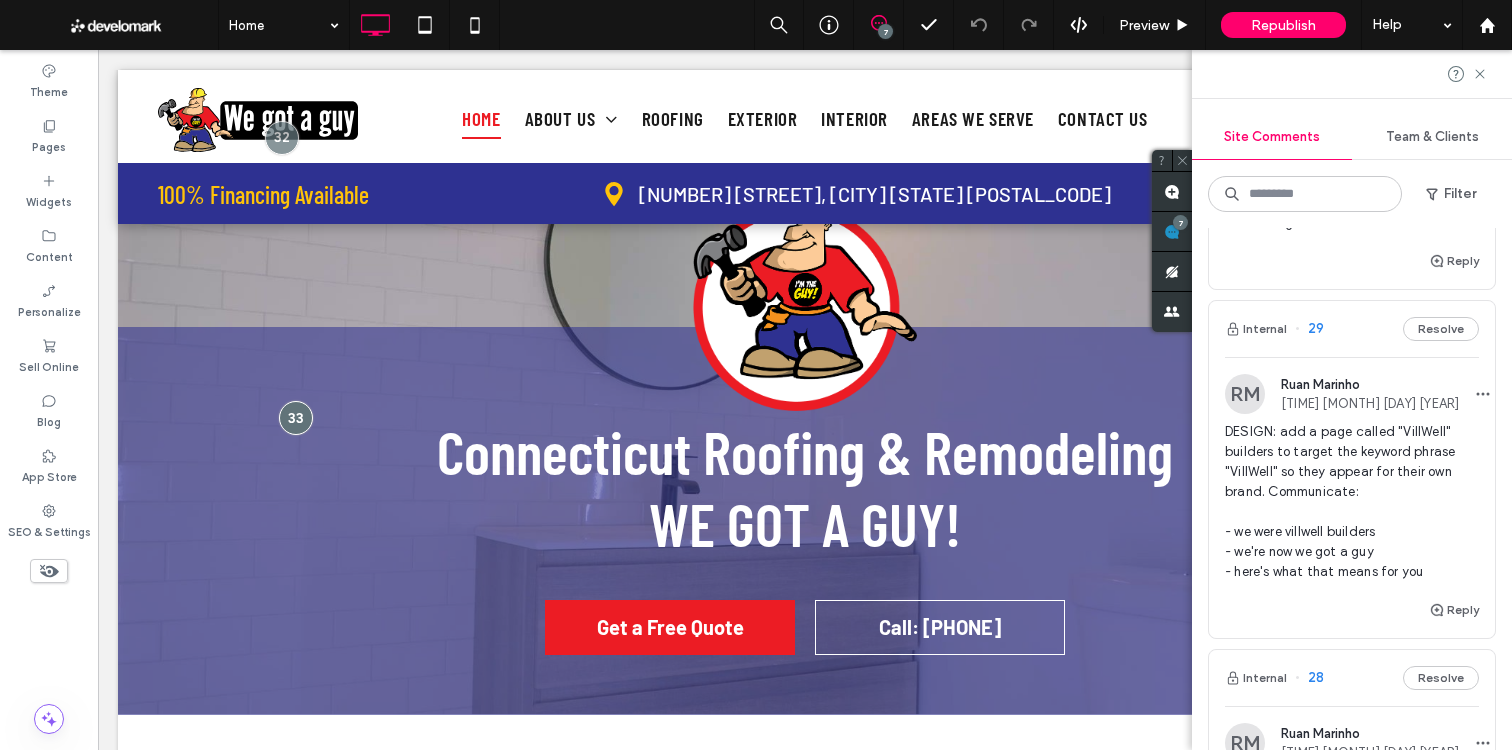scroll, scrollTop: 0, scrollLeft: 0, axis: both 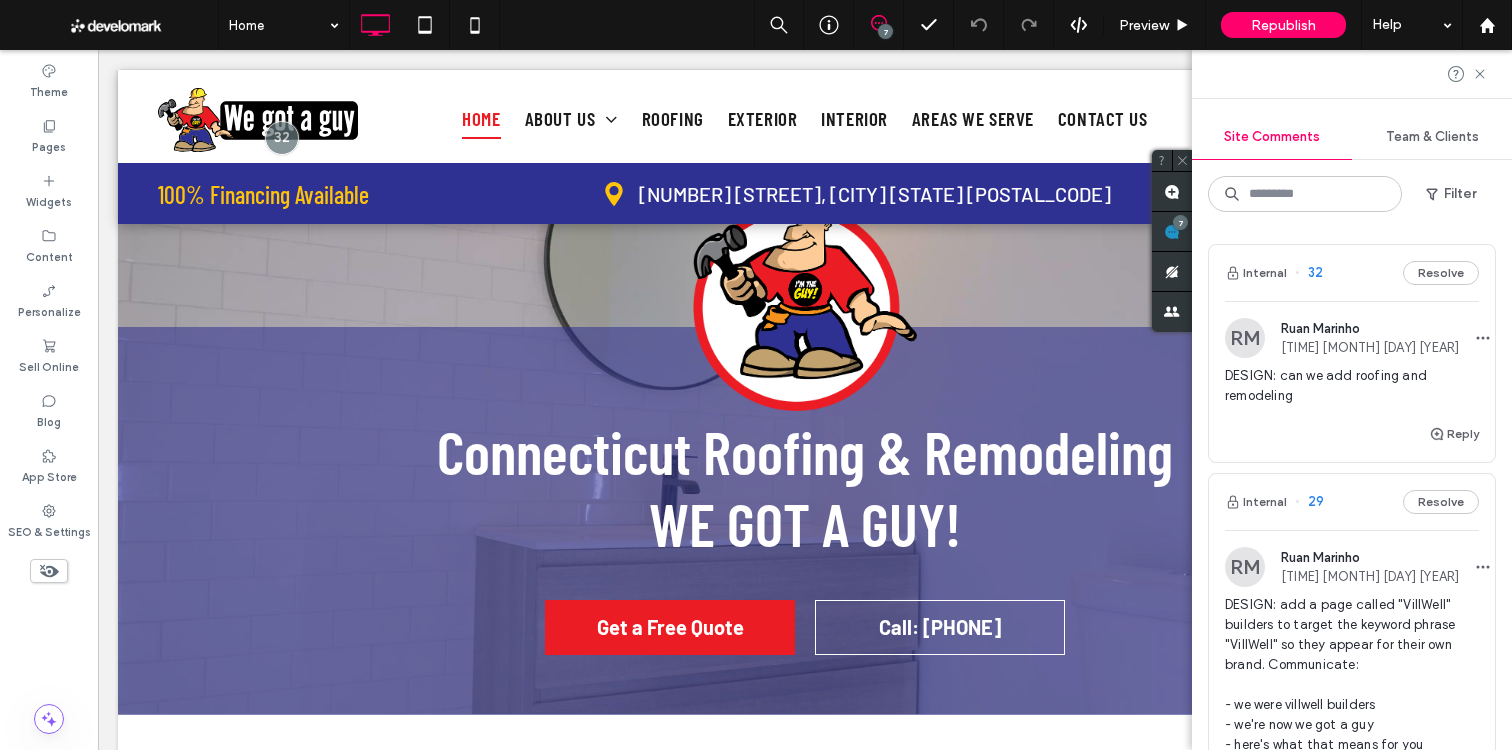 click on "Team & Clients" at bounding box center [1432, 137] 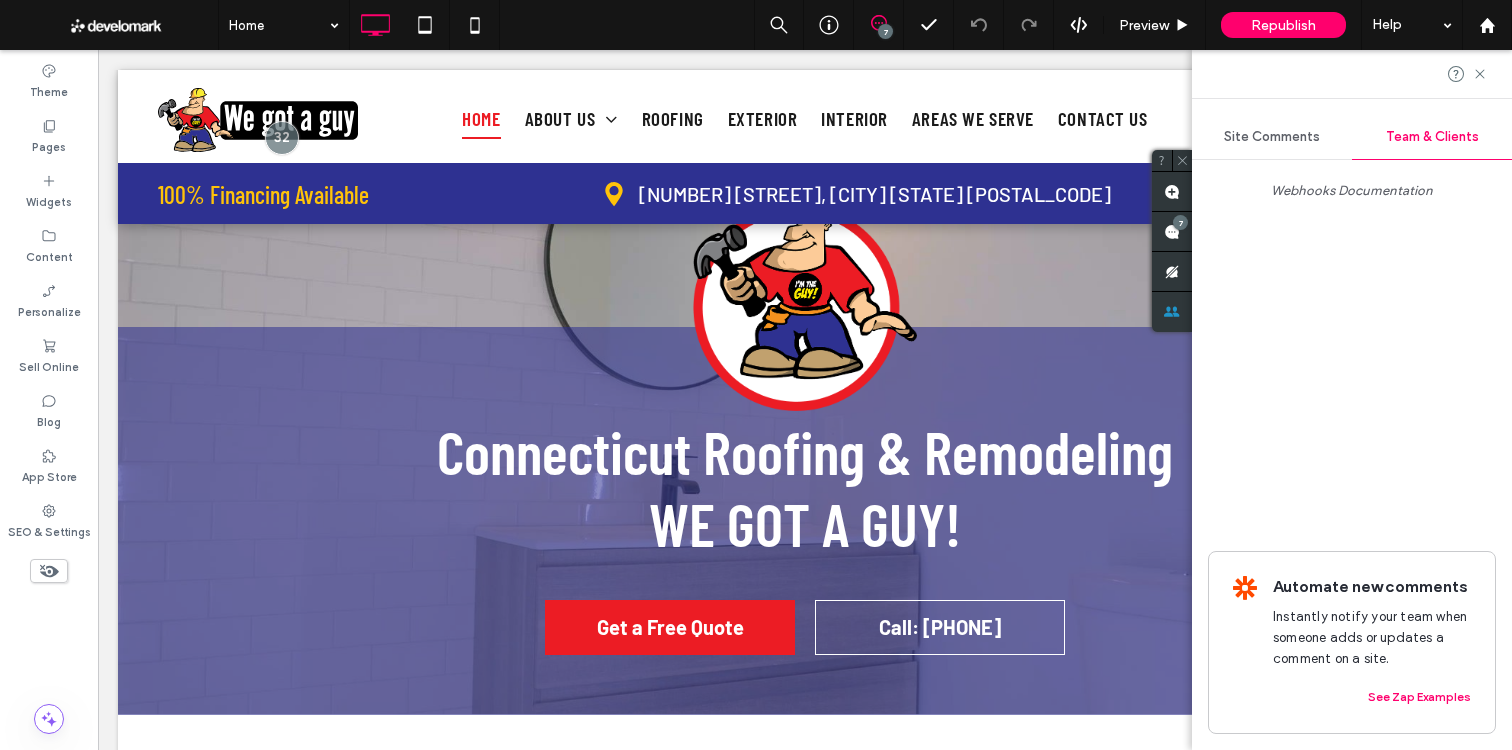 drag, startPoint x: 1286, startPoint y: 147, endPoint x: 1310, endPoint y: 153, distance: 24.738634 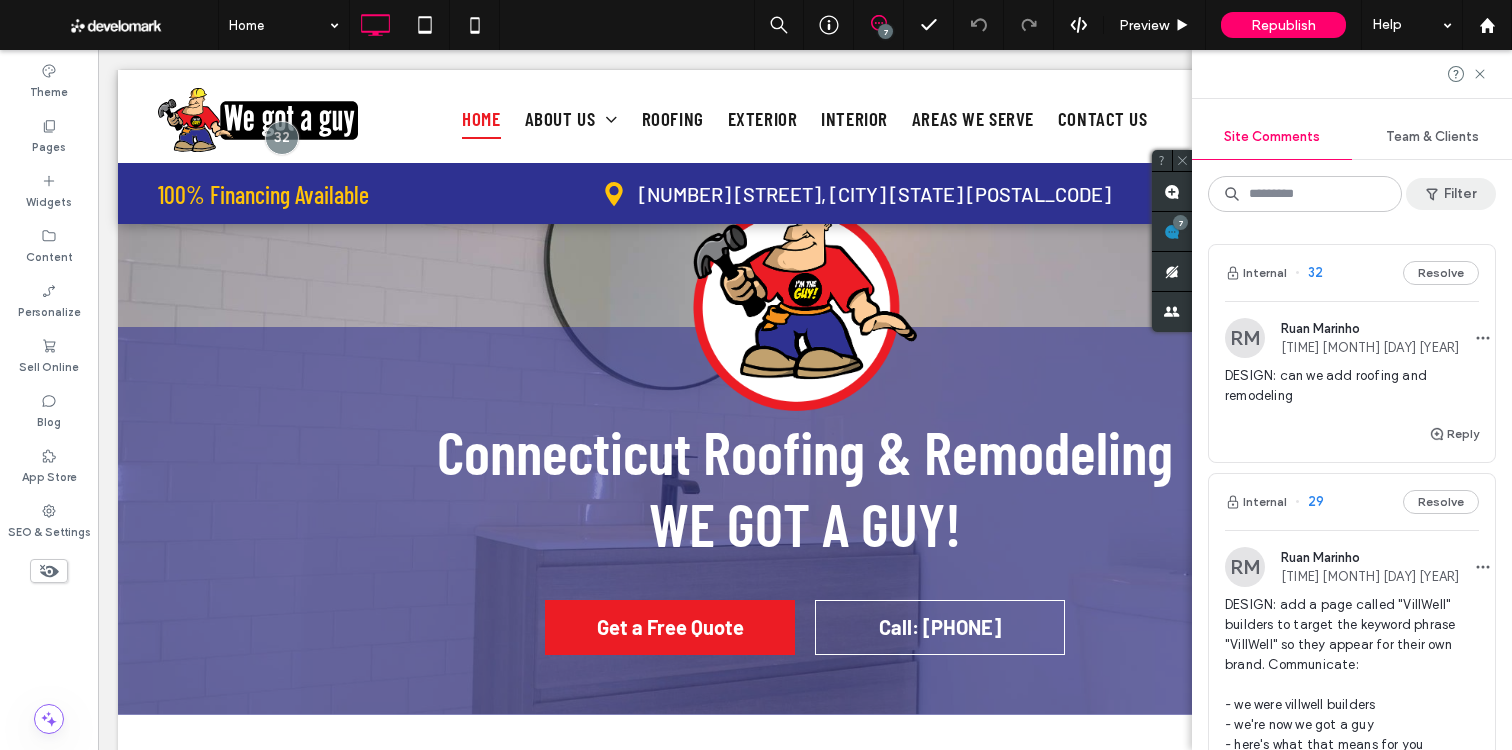 click on "Filter" at bounding box center [1451, 194] 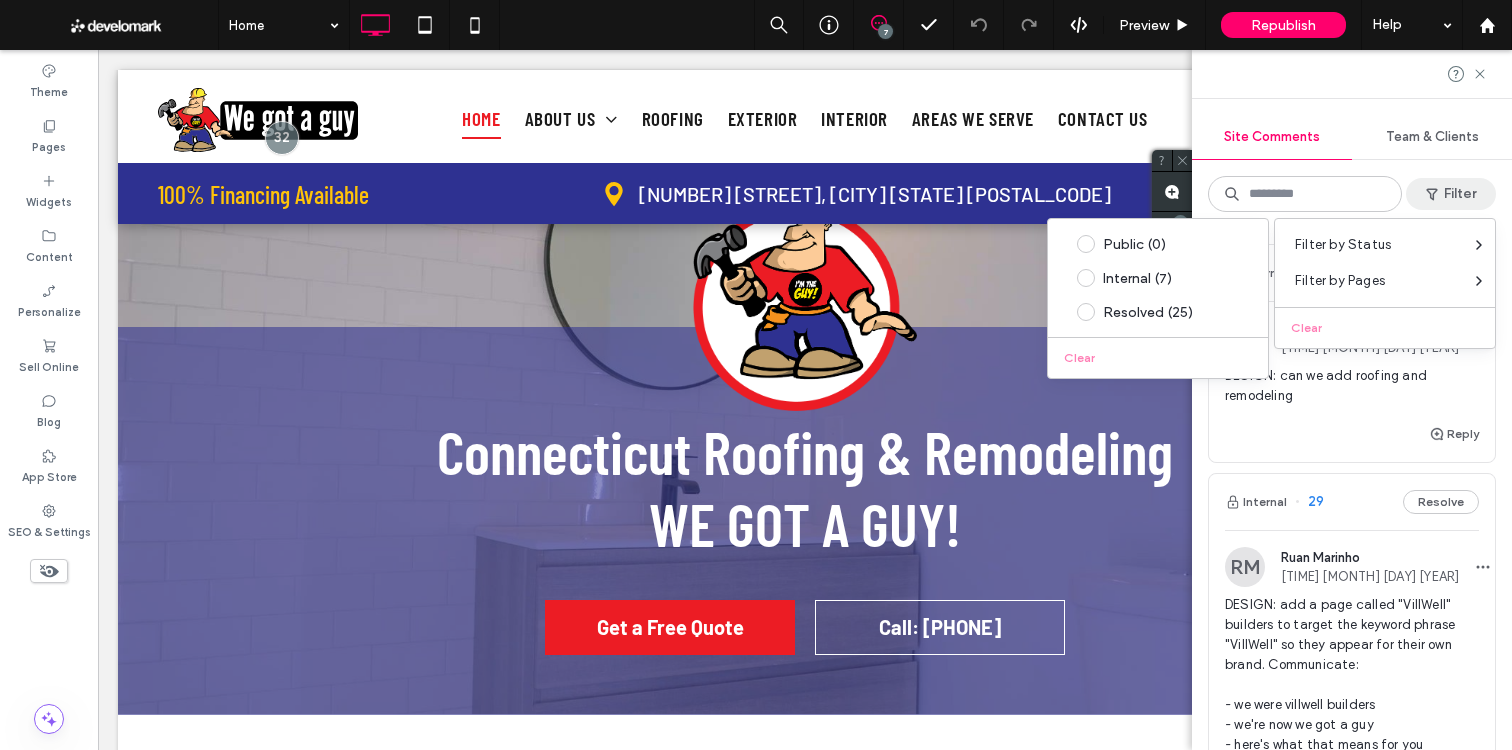 click at bounding box center [1305, 194] 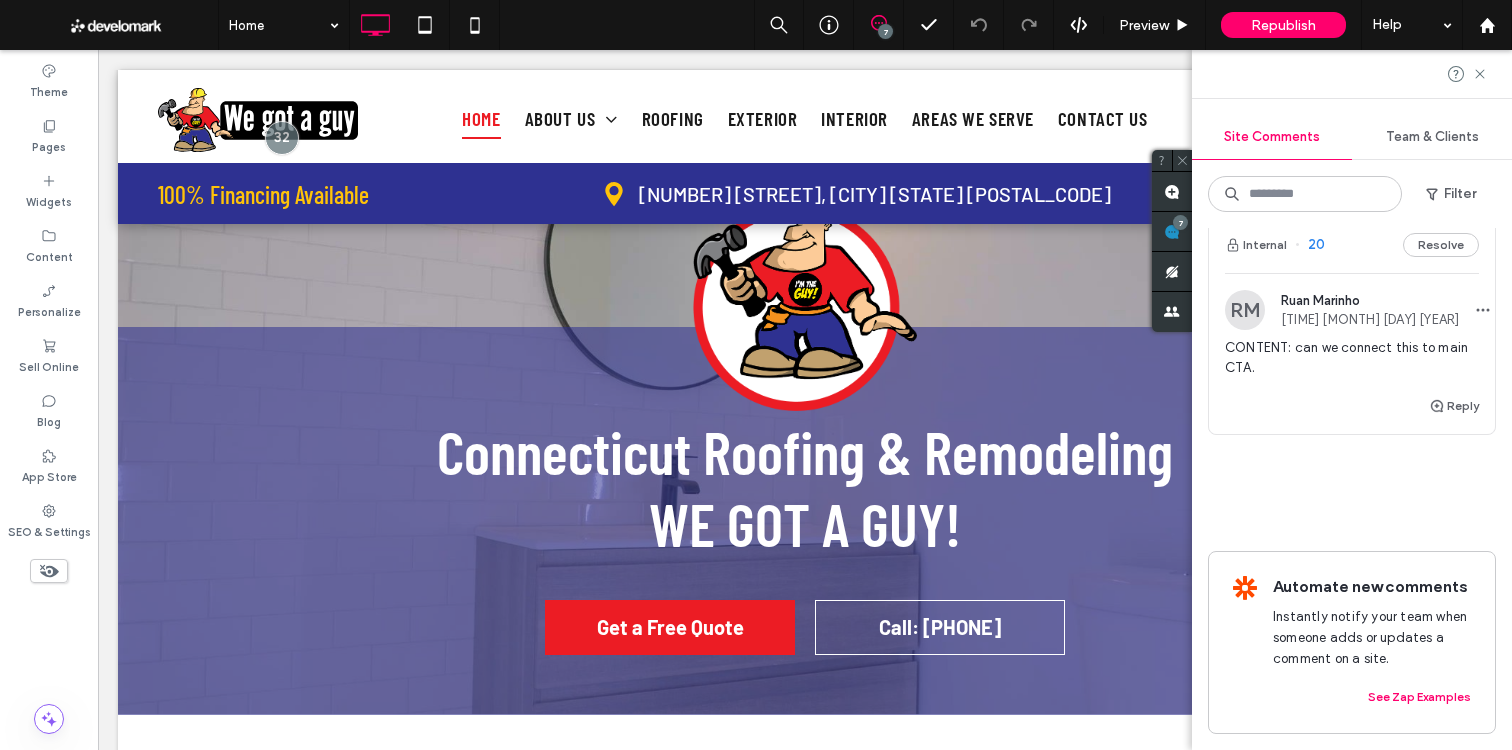 scroll, scrollTop: 0, scrollLeft: 0, axis: both 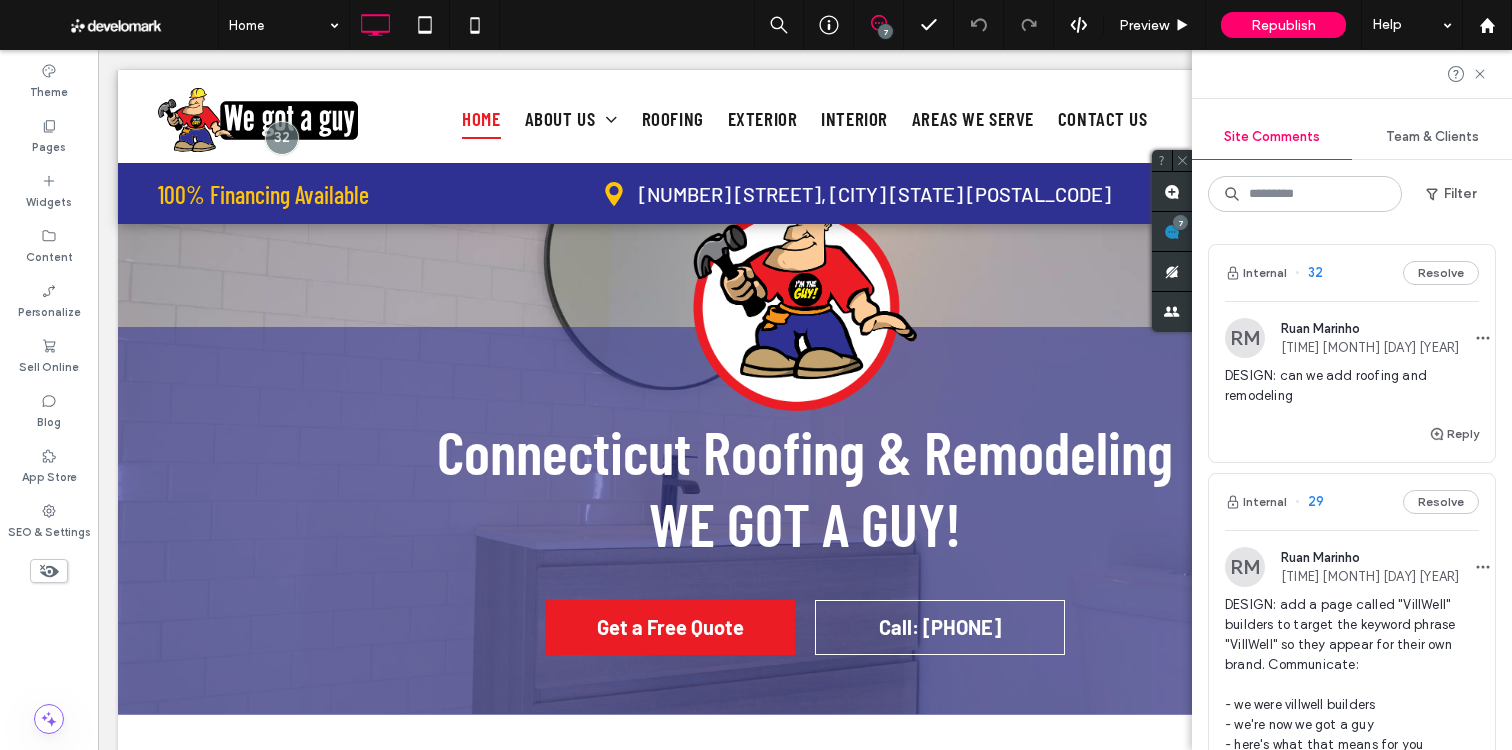click on "Team & Clients" at bounding box center (1432, 137) 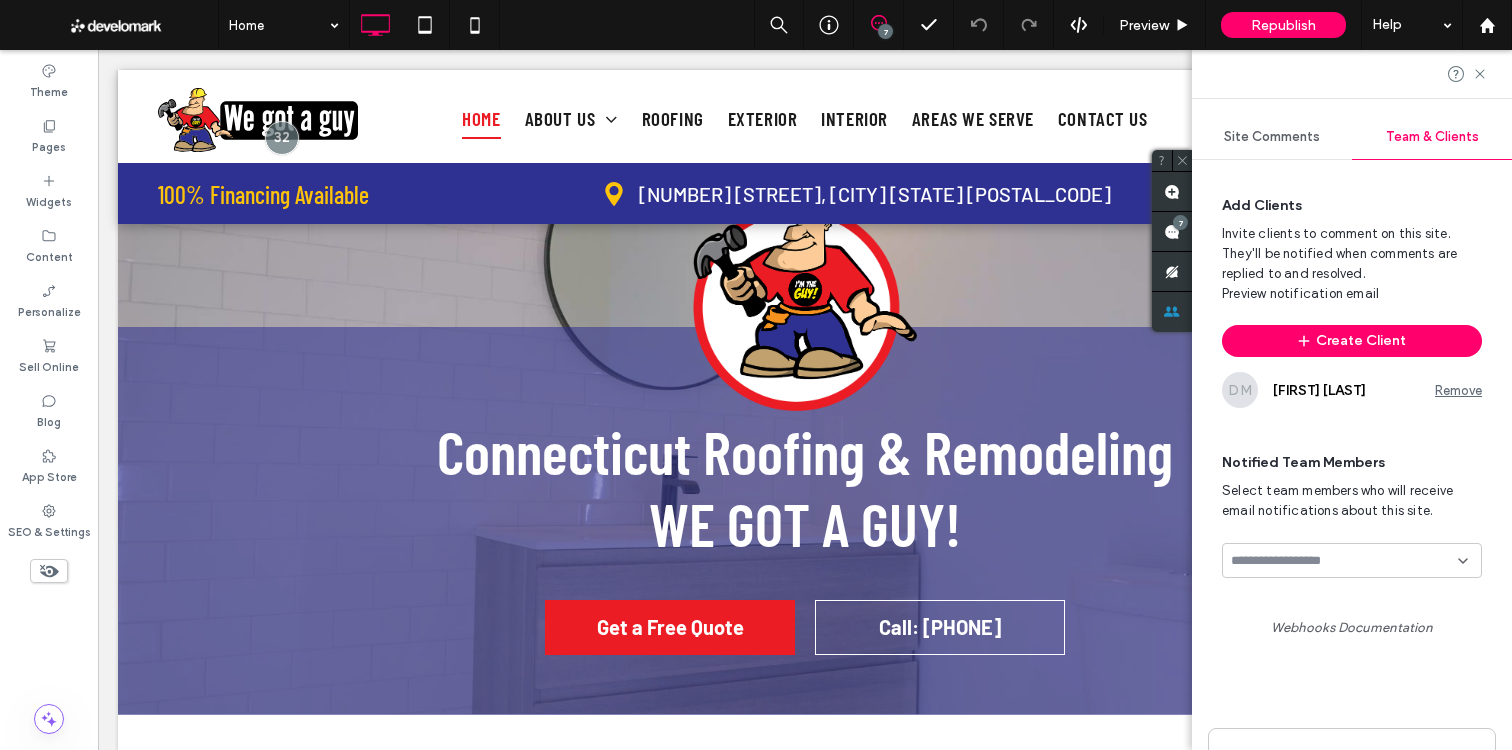 drag, startPoint x: 1280, startPoint y: 137, endPoint x: 1290, endPoint y: 134, distance: 10.440307 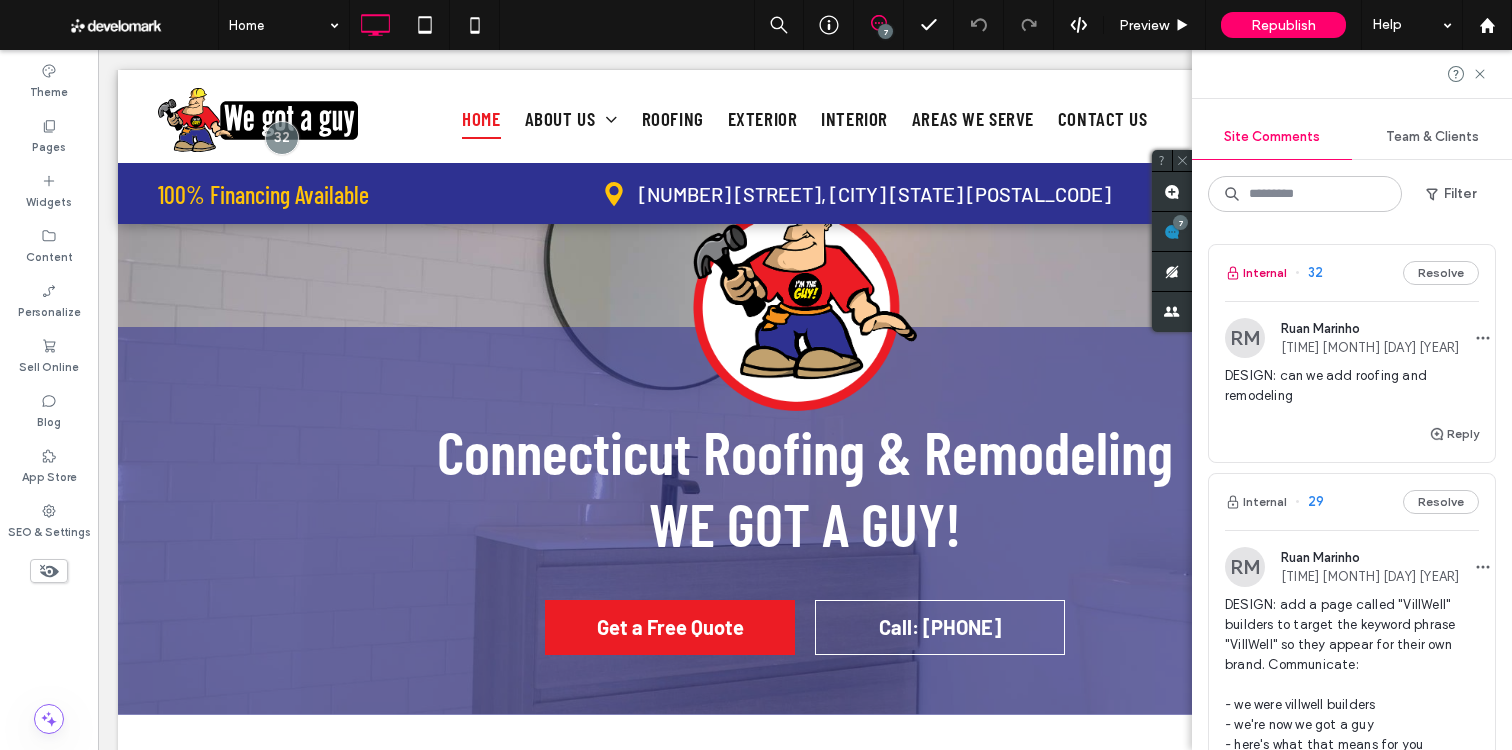 click on "Internal" at bounding box center (1256, 273) 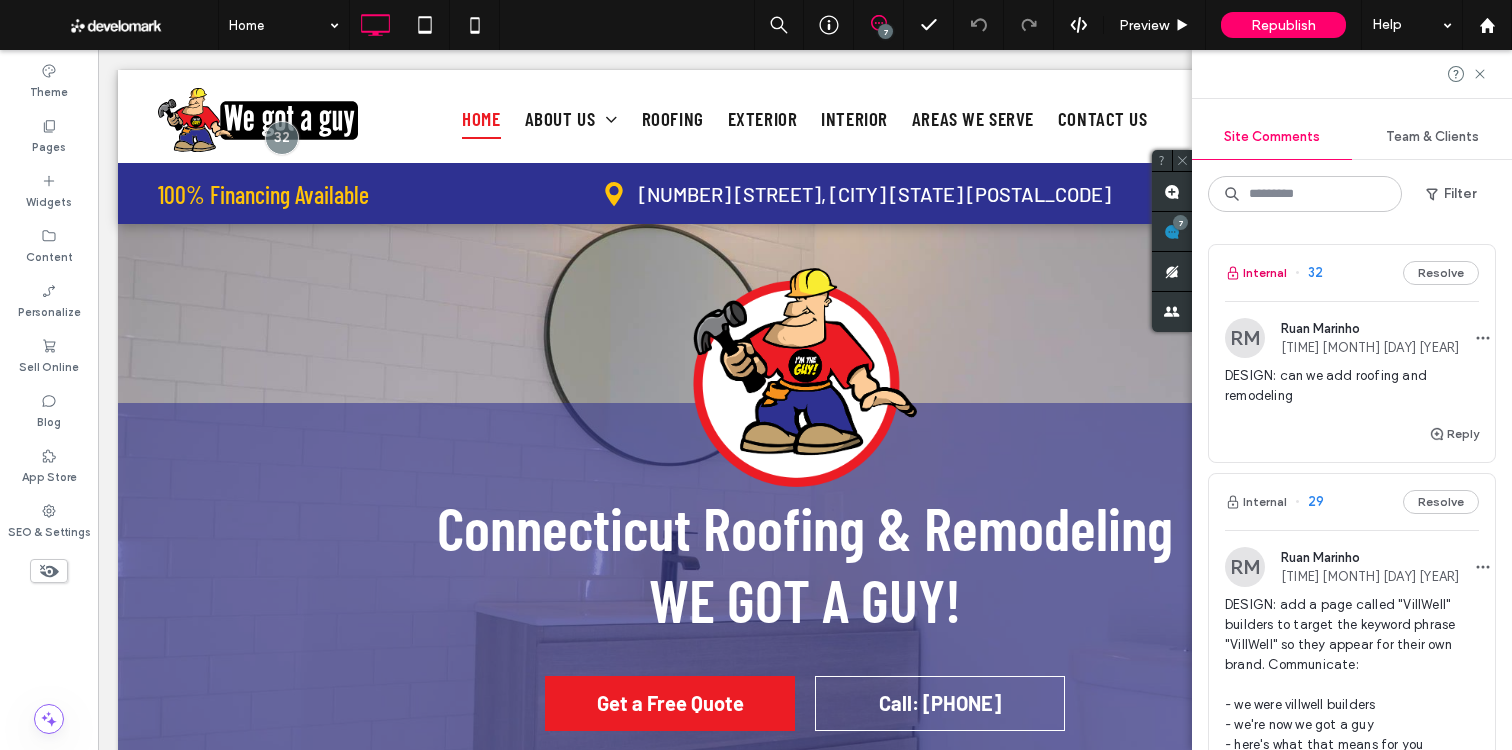 scroll, scrollTop: 0, scrollLeft: 0, axis: both 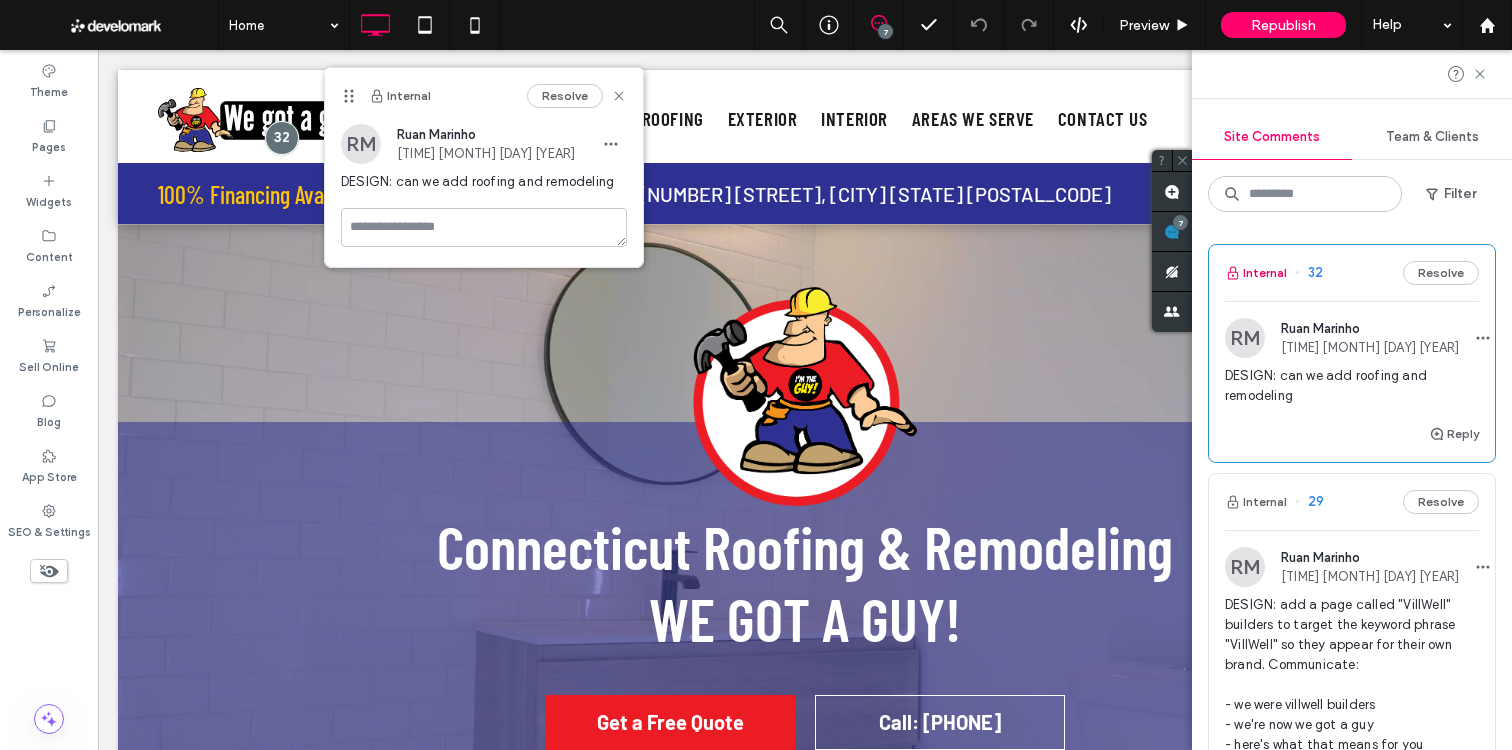 click on "Internal" at bounding box center (1256, 273) 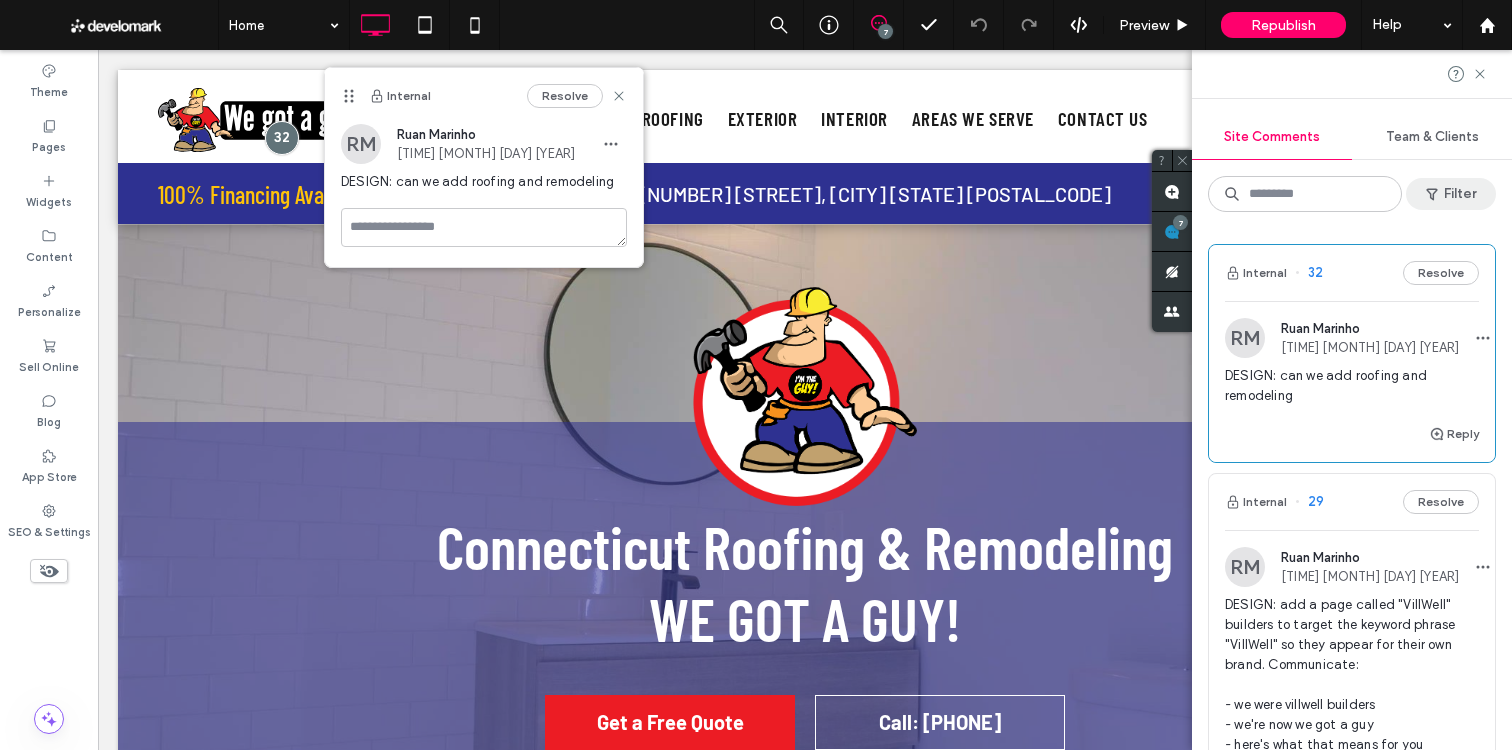 click on "Filter" at bounding box center (1451, 194) 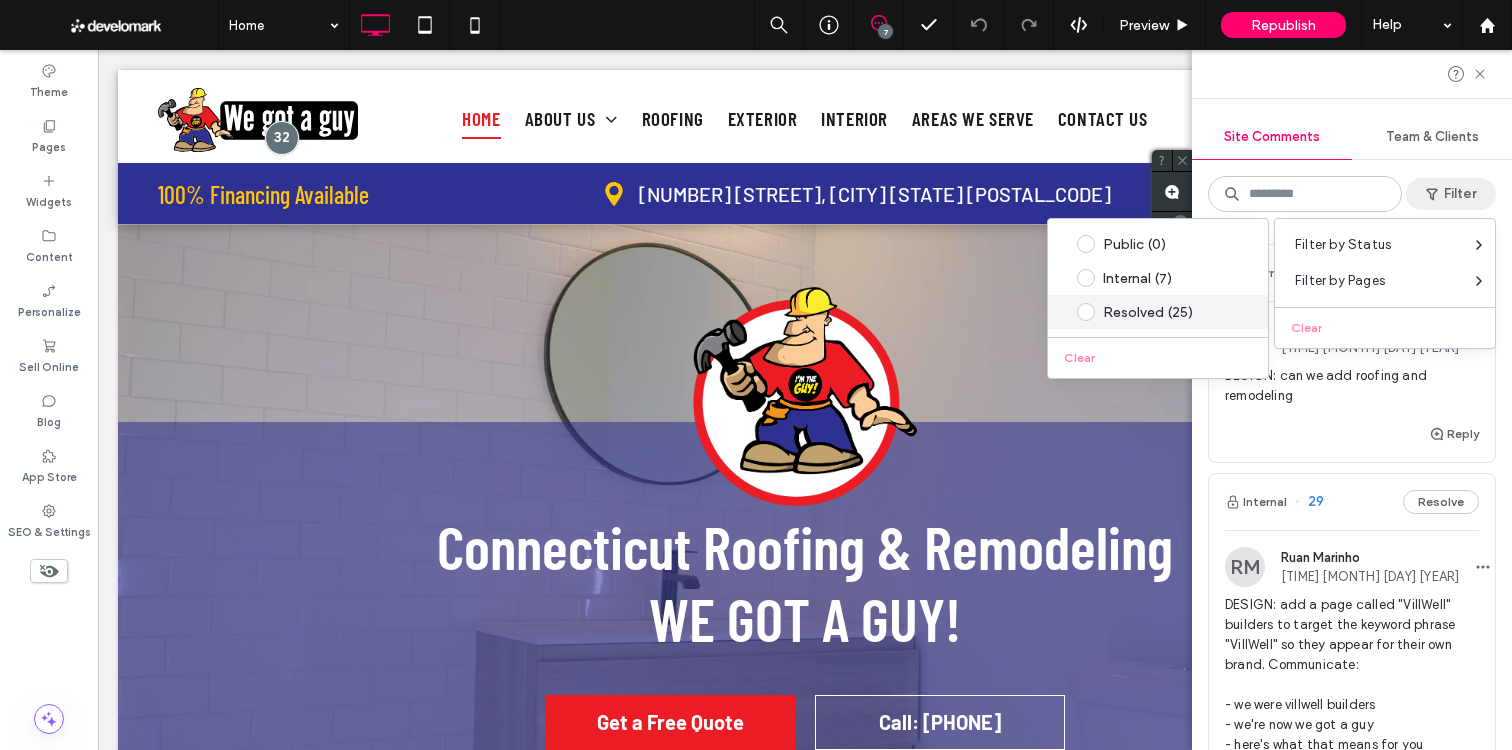 click on "Resolved (25)" at bounding box center [1158, 312] 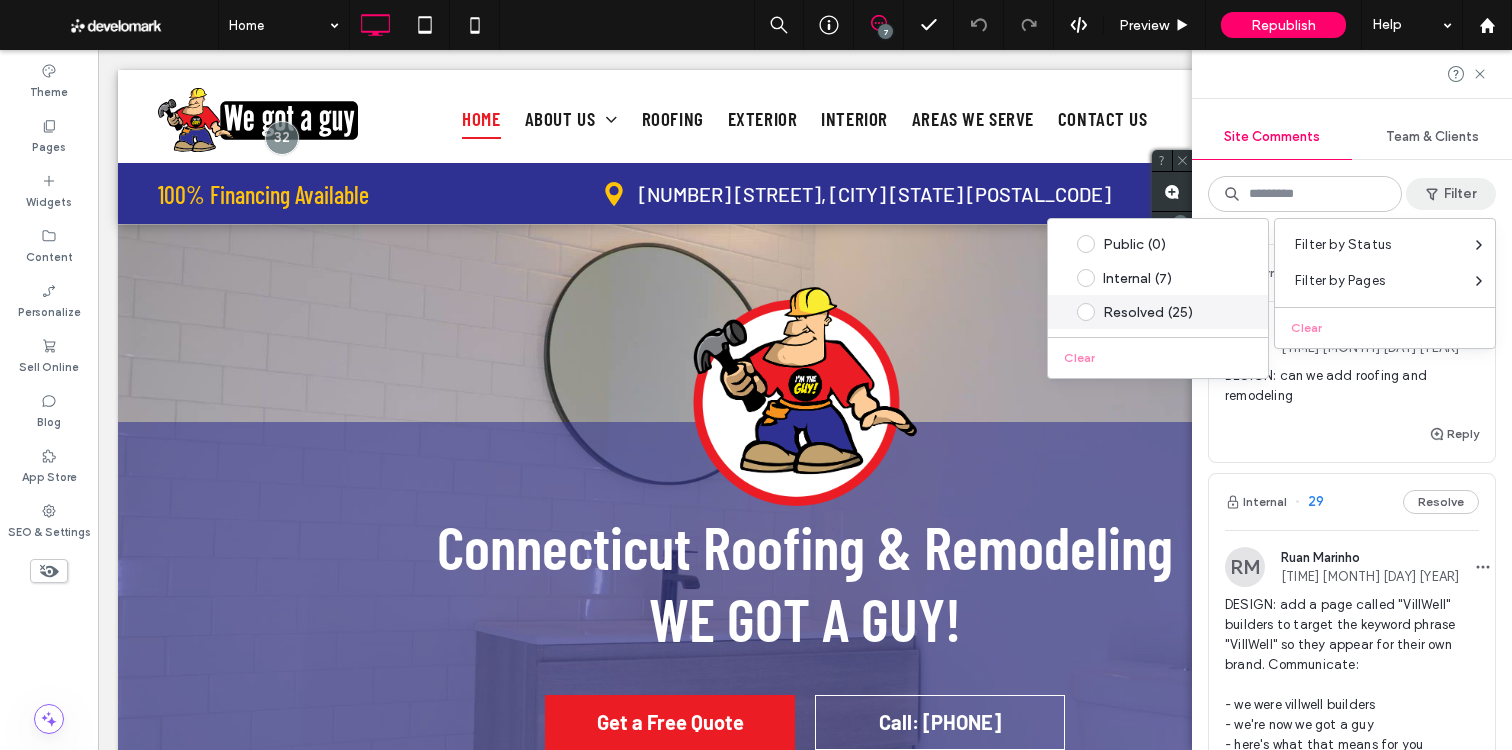 click on "Resolved (25)" at bounding box center [1173, 312] 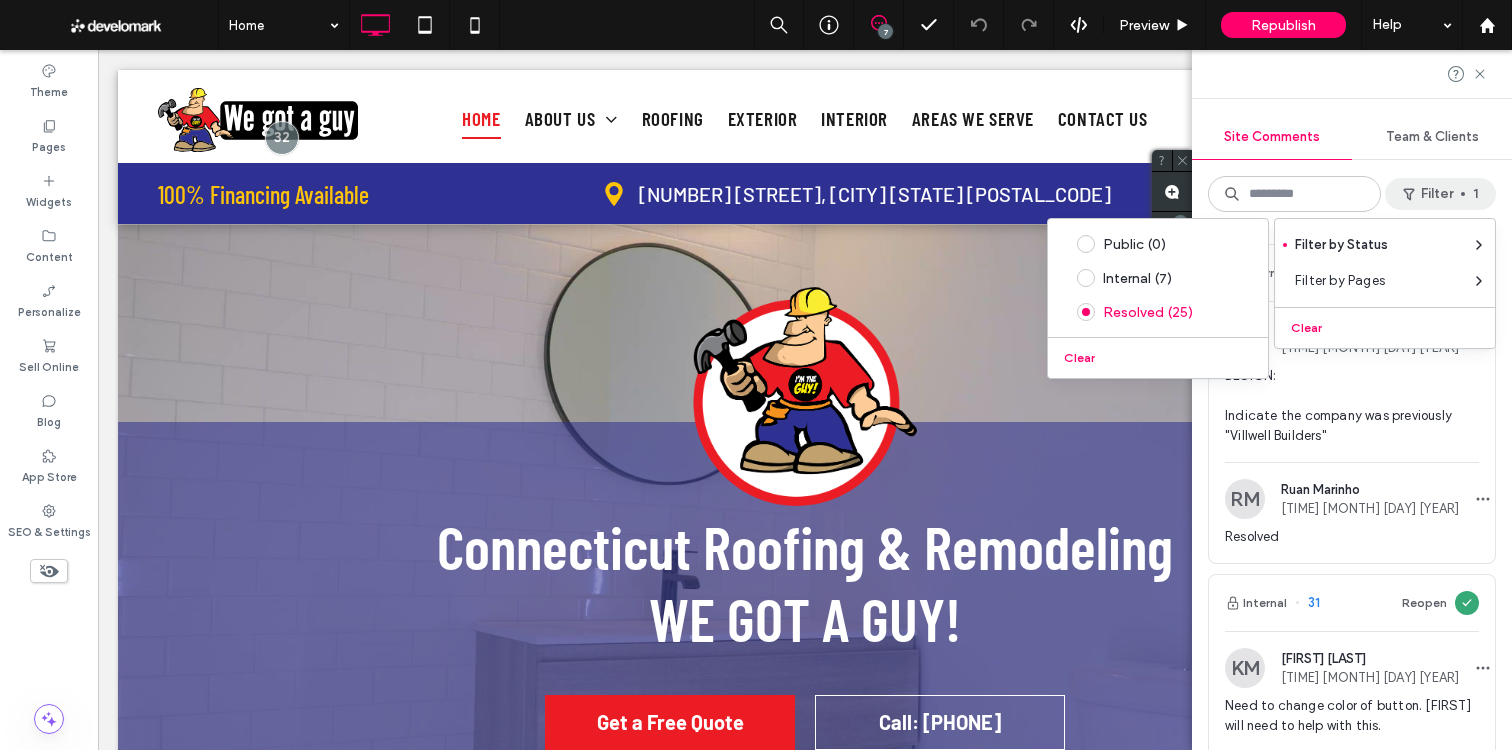 click on "DESIGN:
Indicate the company was previously "Villwell Builders"" at bounding box center (1352, 406) 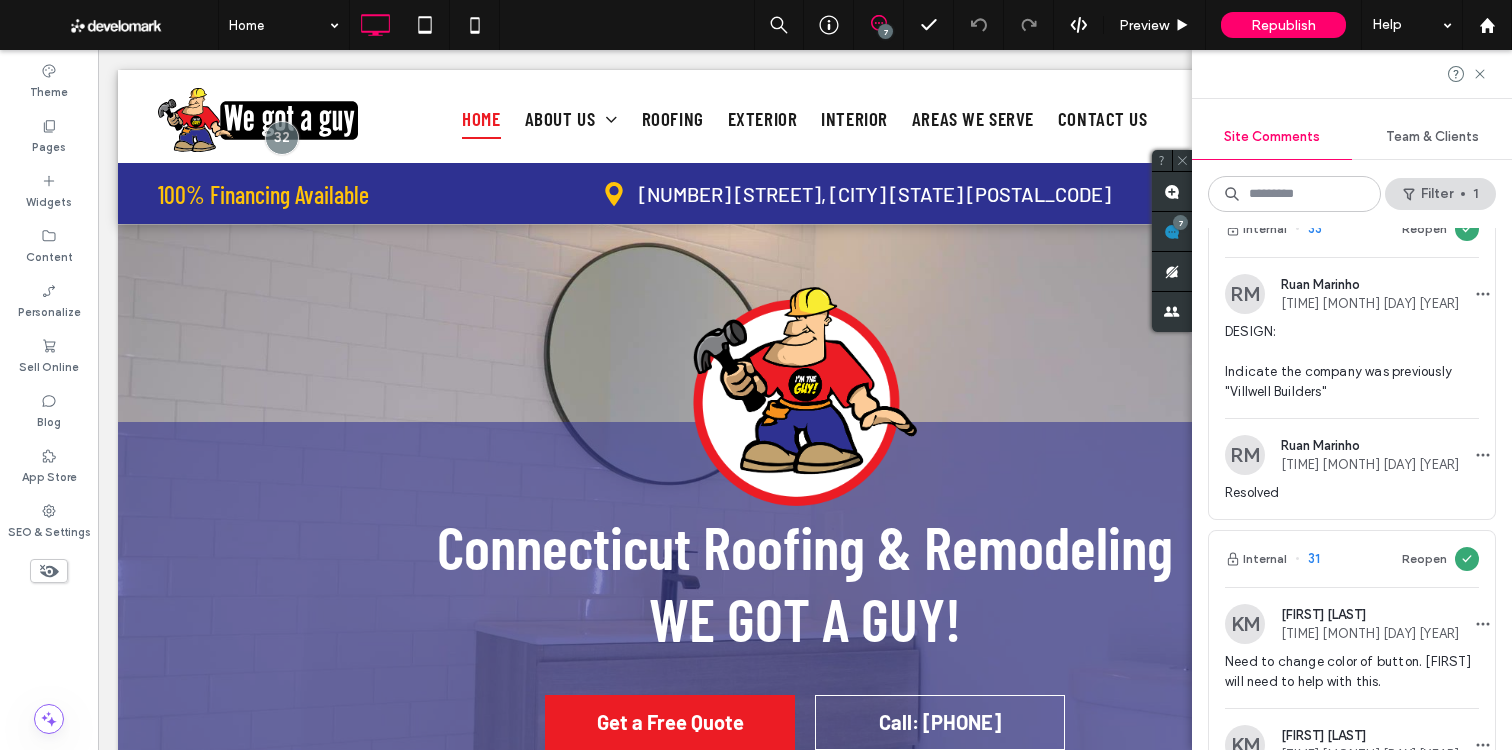 scroll, scrollTop: 0, scrollLeft: 0, axis: both 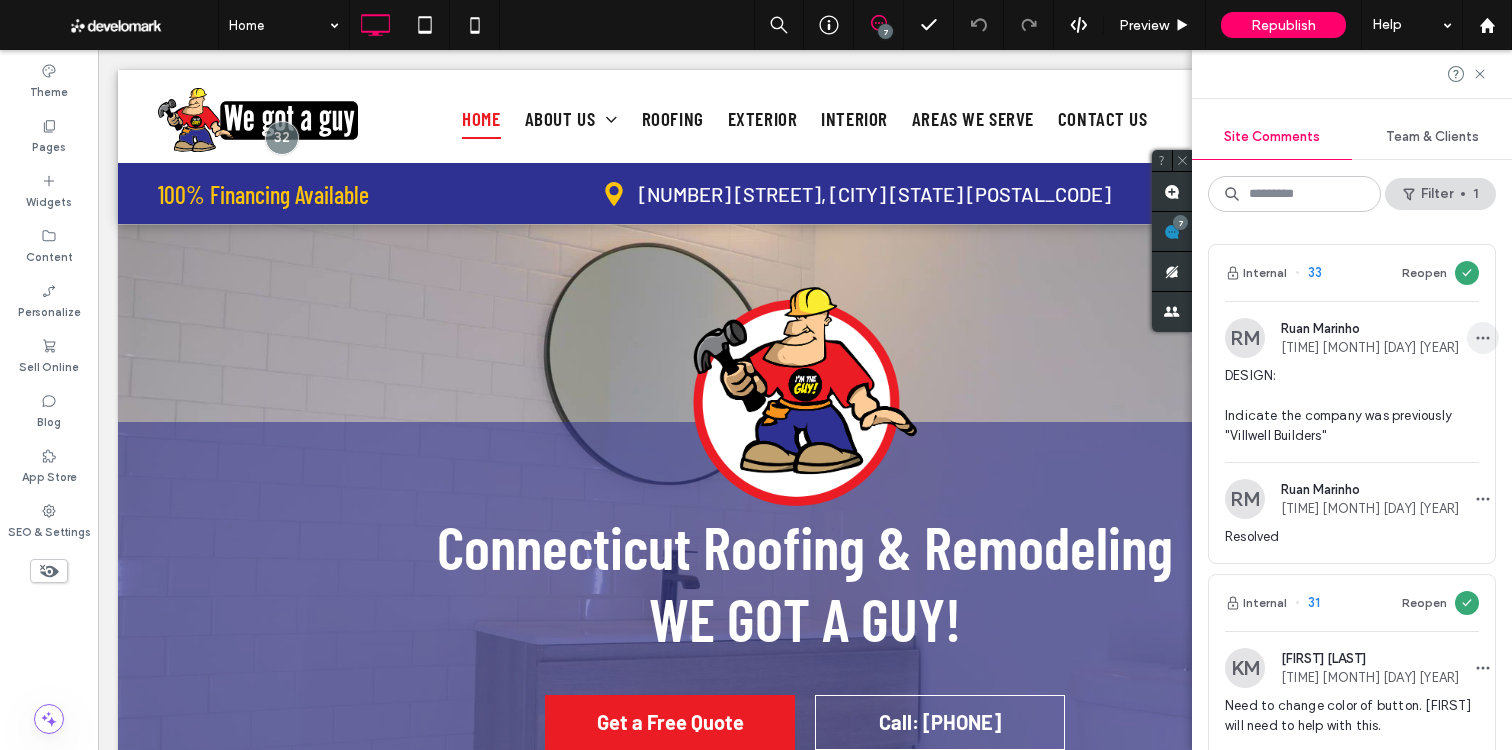 click 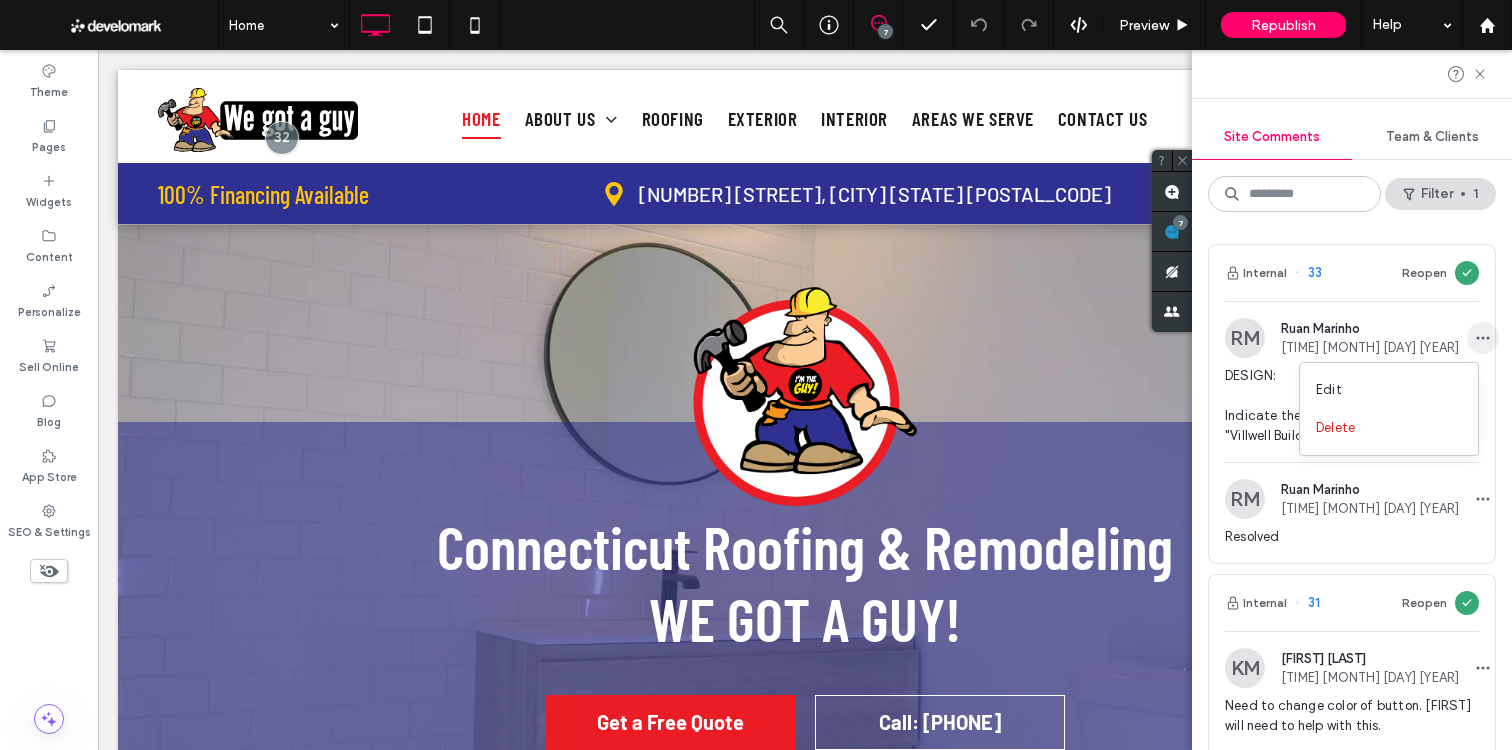 click 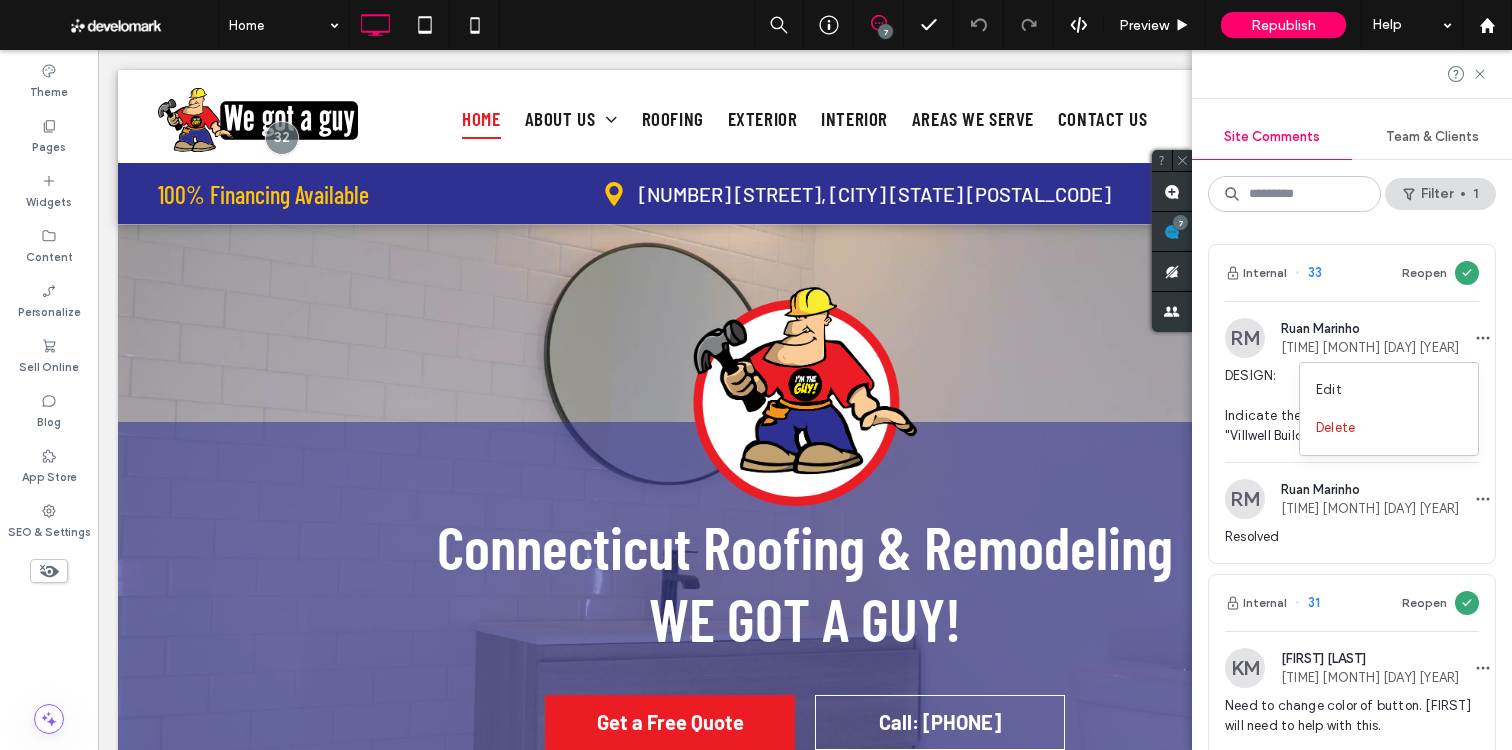 drag, startPoint x: 1470, startPoint y: 272, endPoint x: 1459, endPoint y: 274, distance: 11.18034 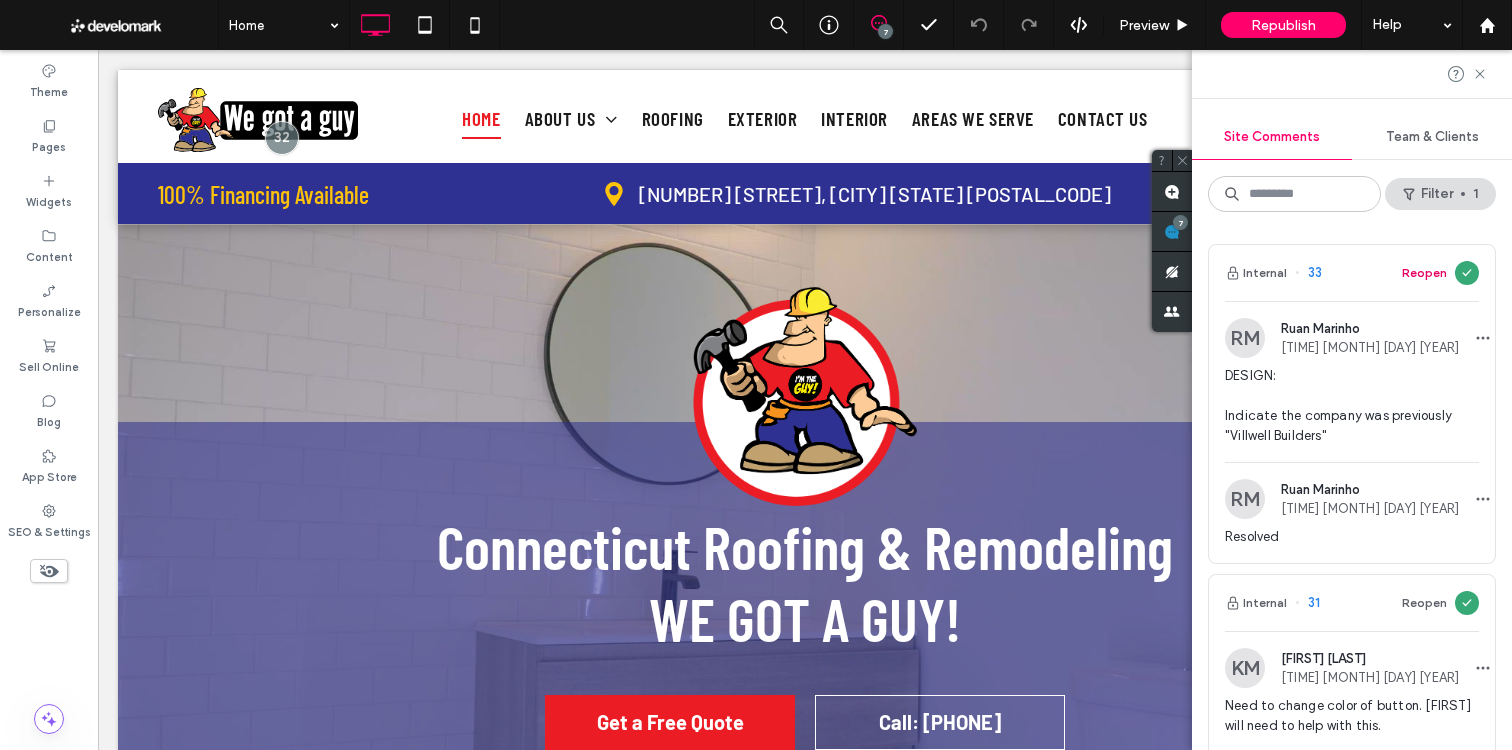click on "Reopen" at bounding box center (1424, 273) 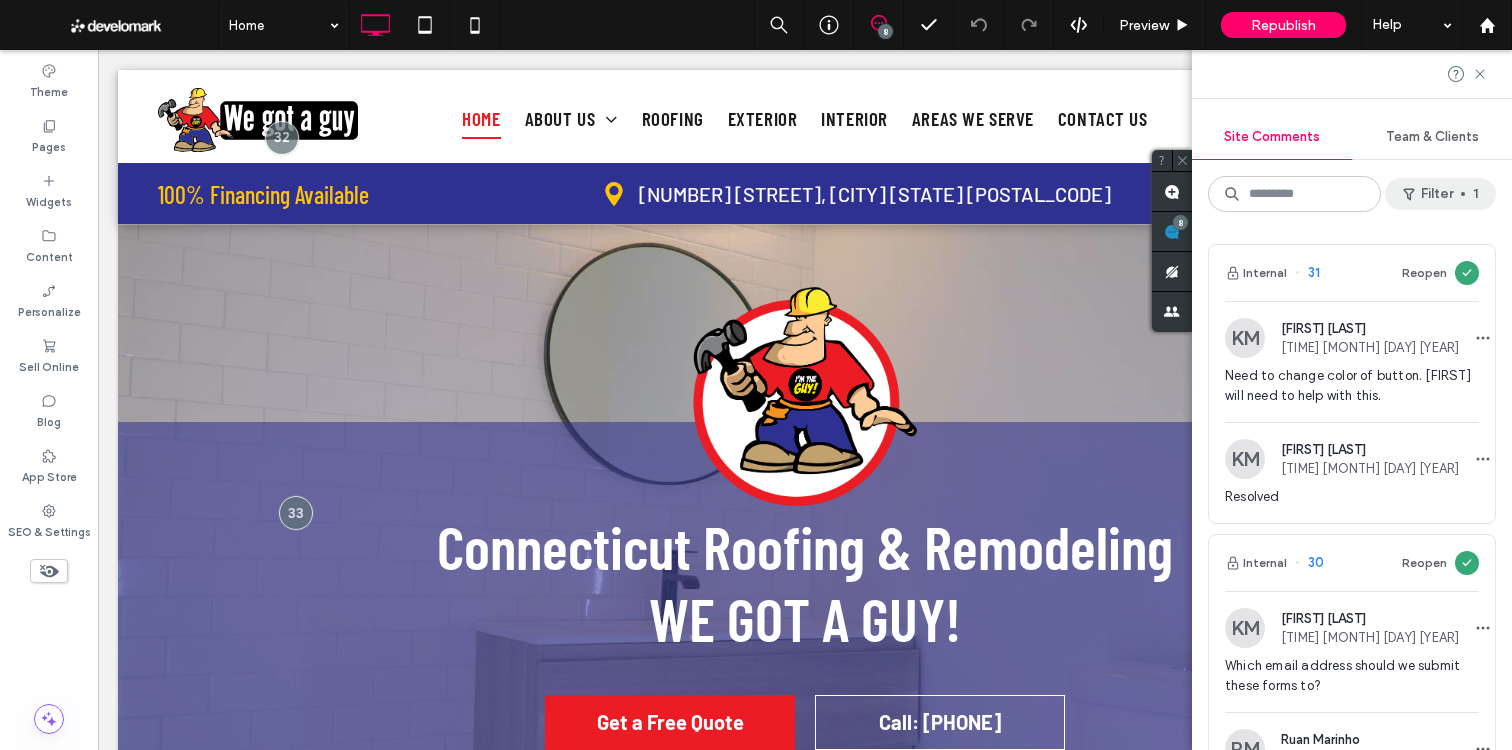 click at bounding box center (1411, 194) 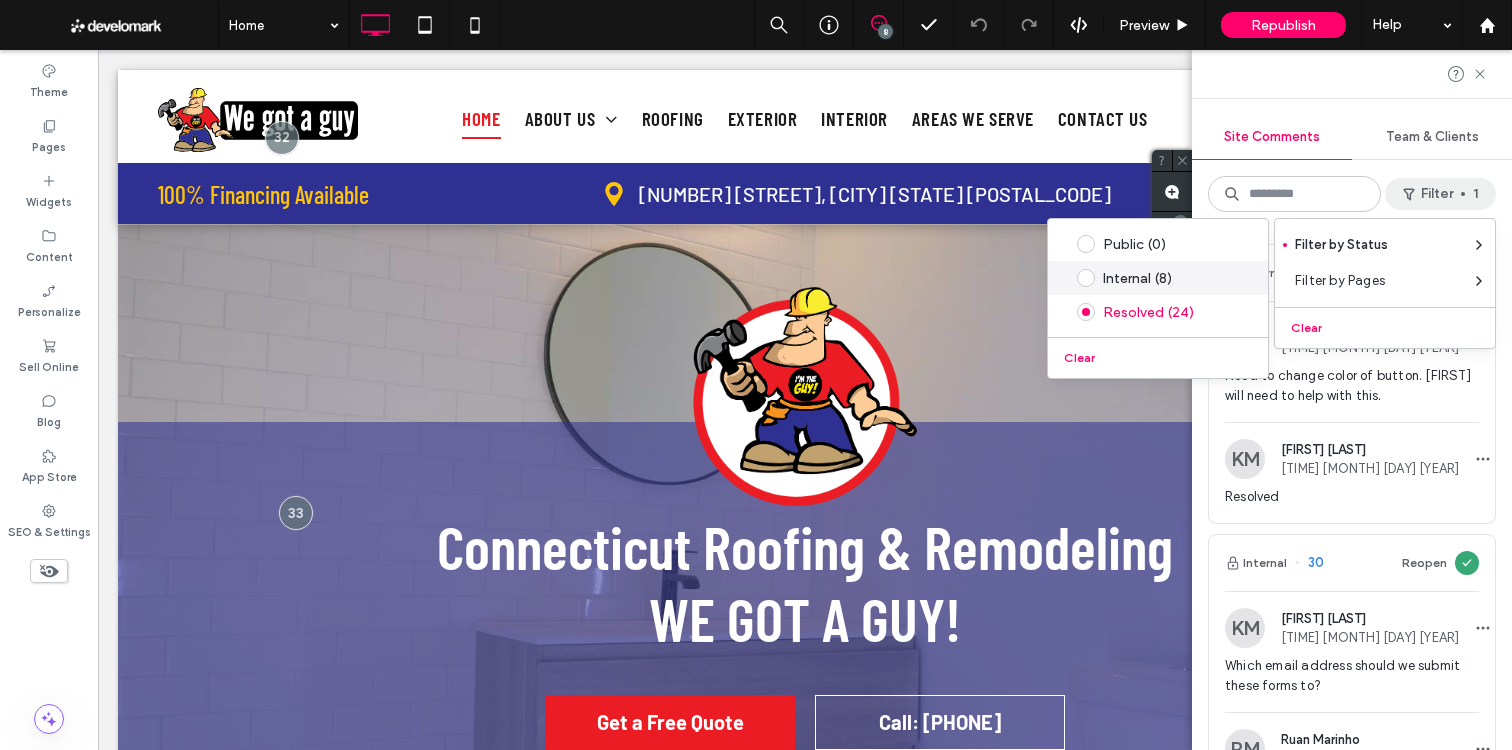 click on "Internal (8)" at bounding box center (1158, 278) 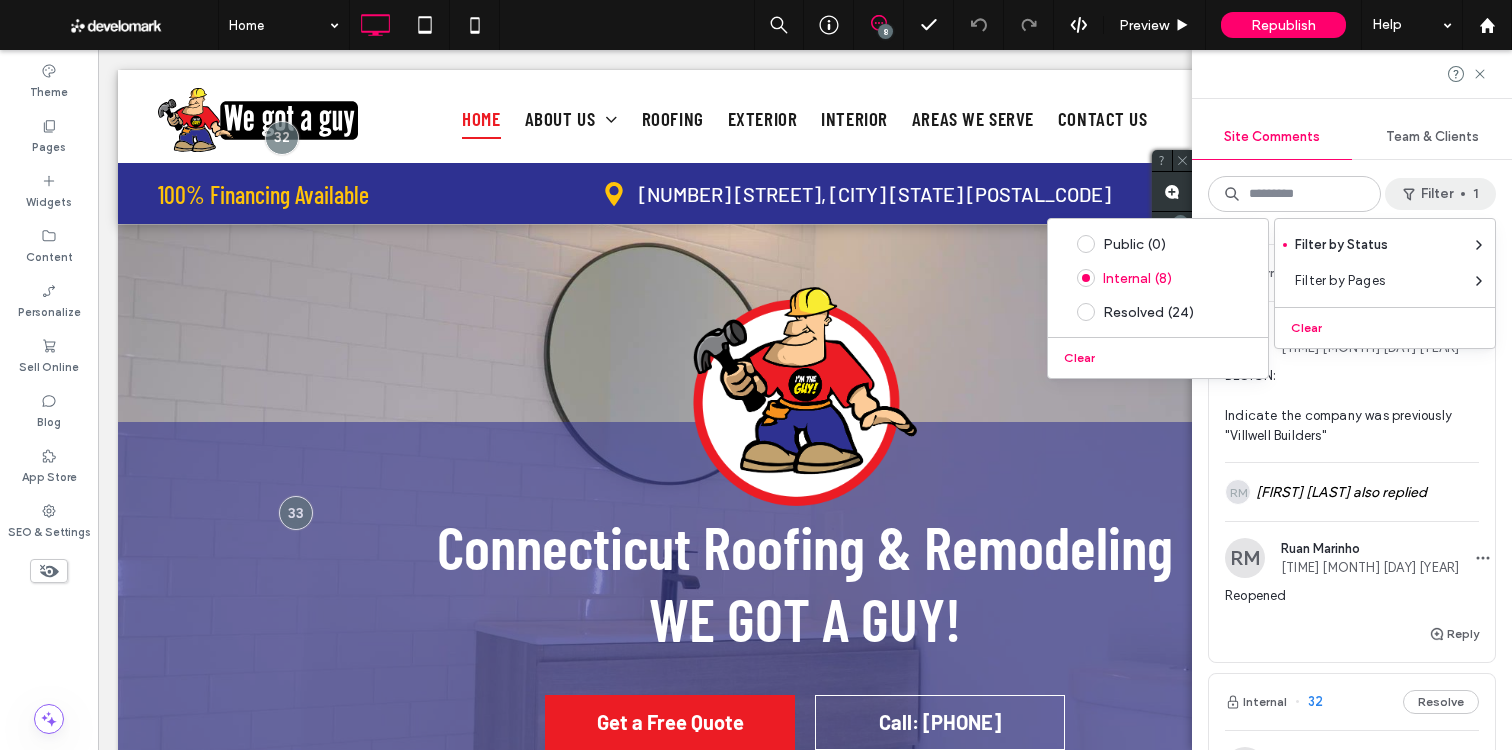 click at bounding box center [1352, 74] 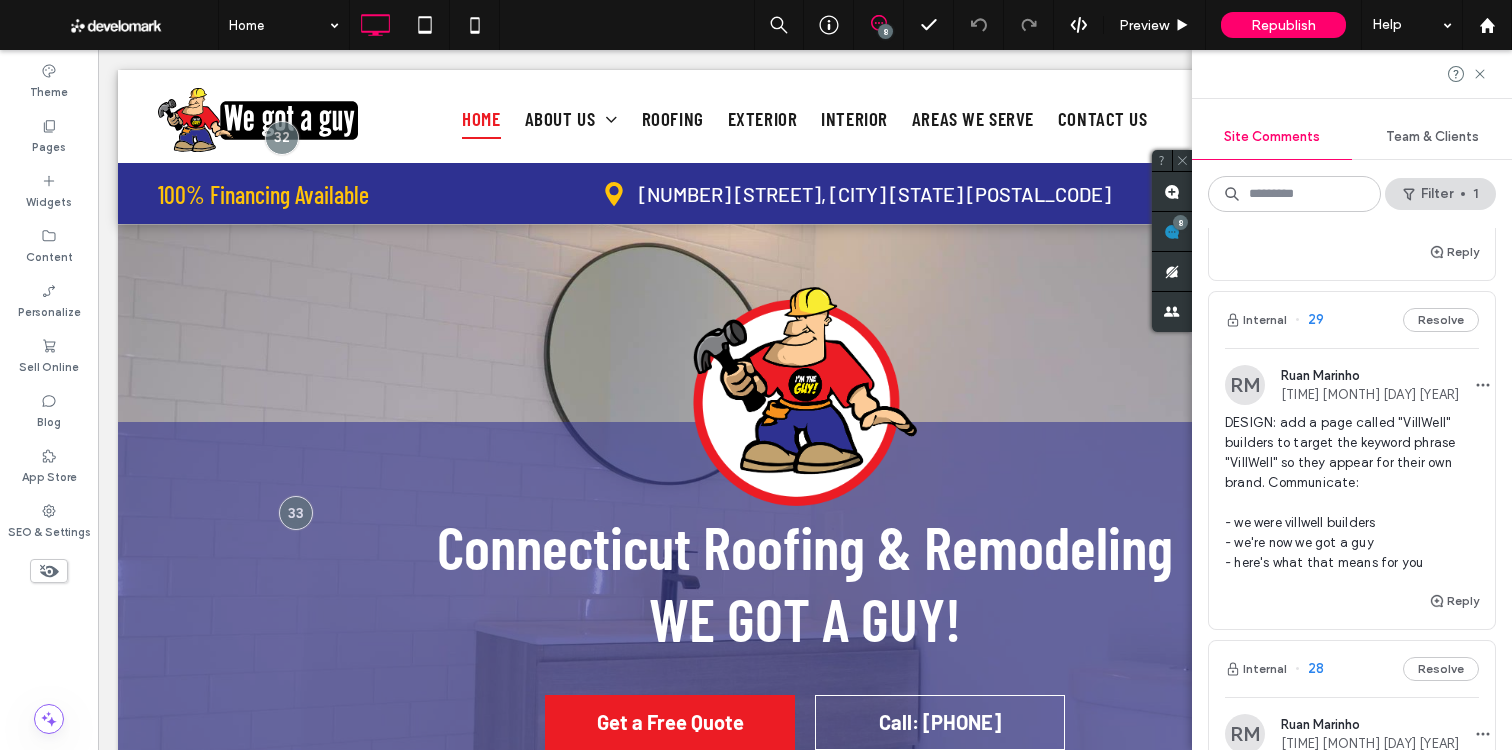 scroll, scrollTop: 631, scrollLeft: 0, axis: vertical 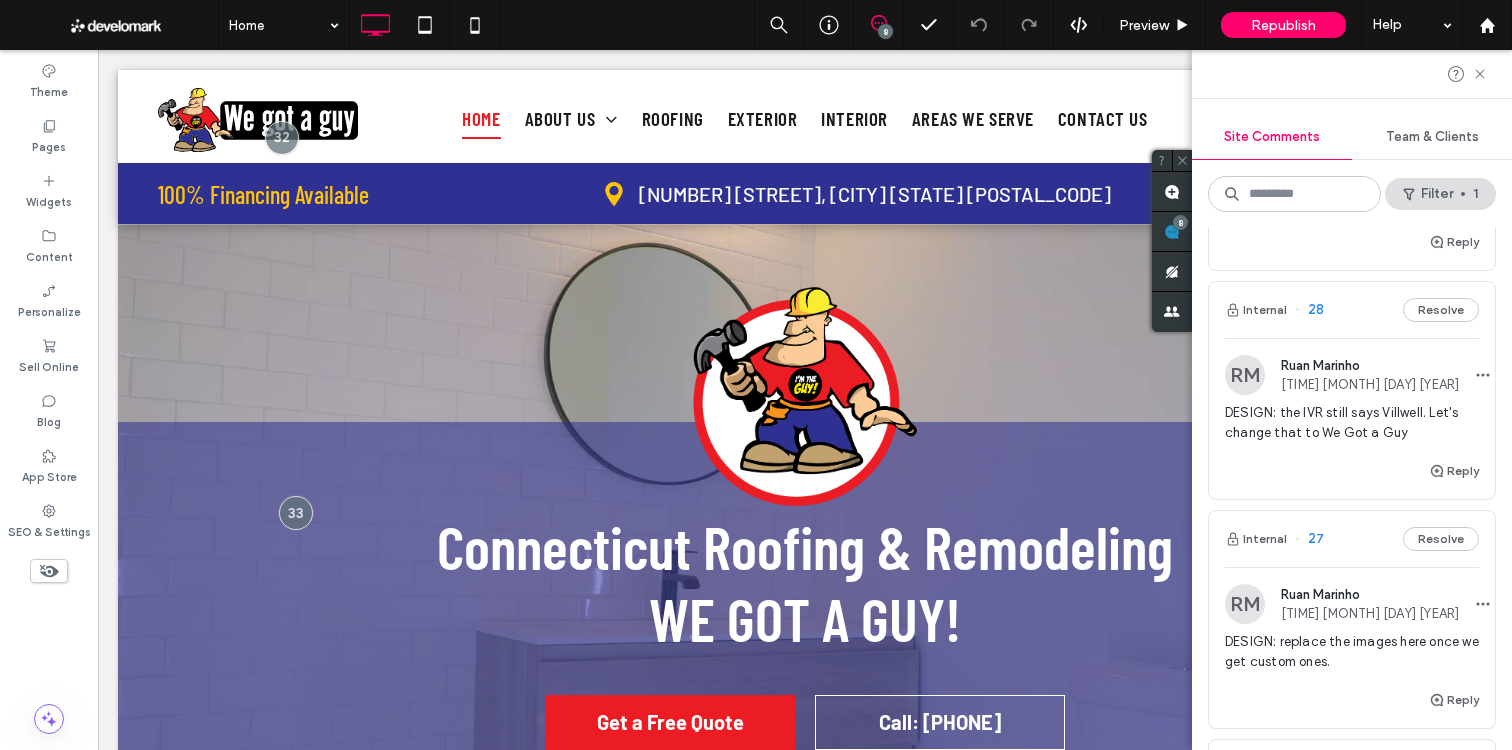 click on "Resolve" at bounding box center [1441, 310] 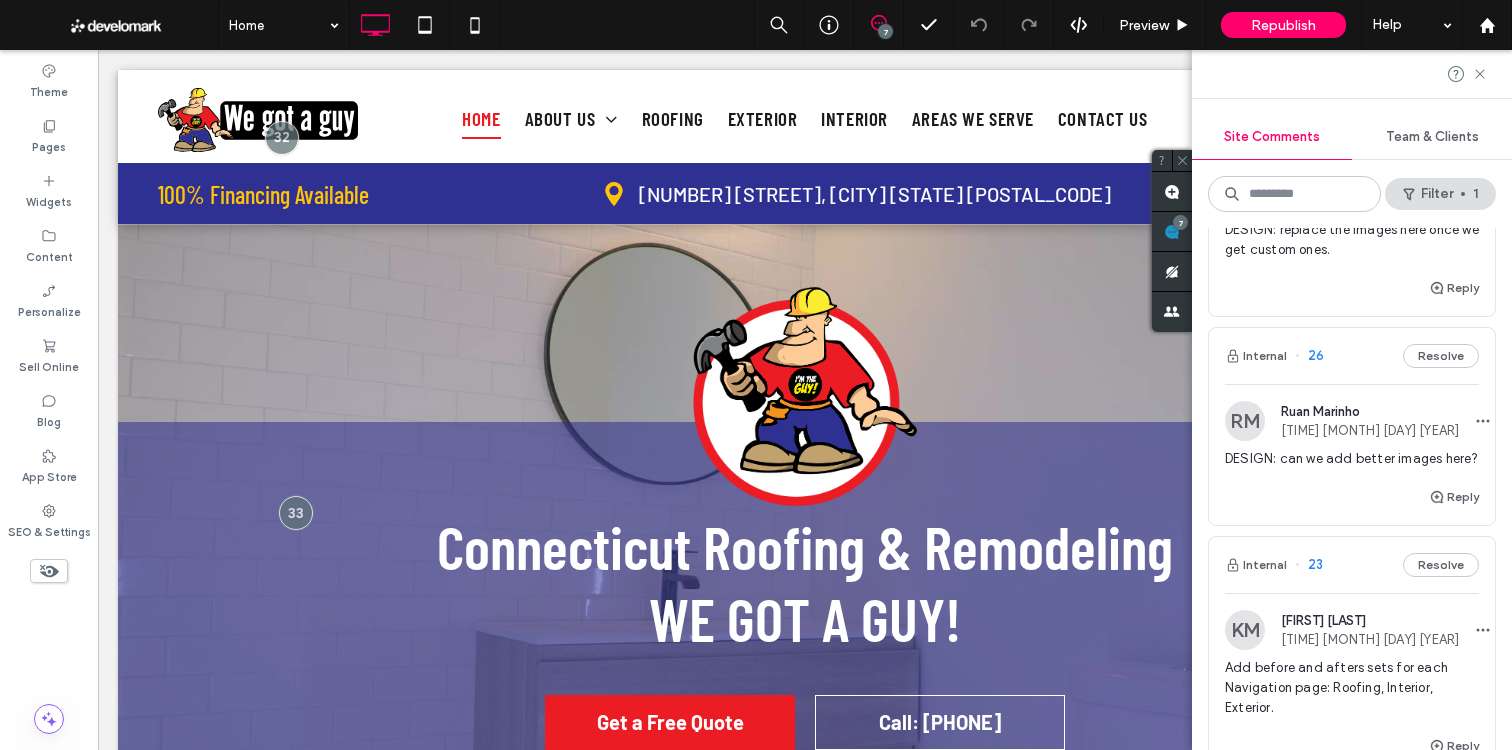 scroll, scrollTop: 1722, scrollLeft: 0, axis: vertical 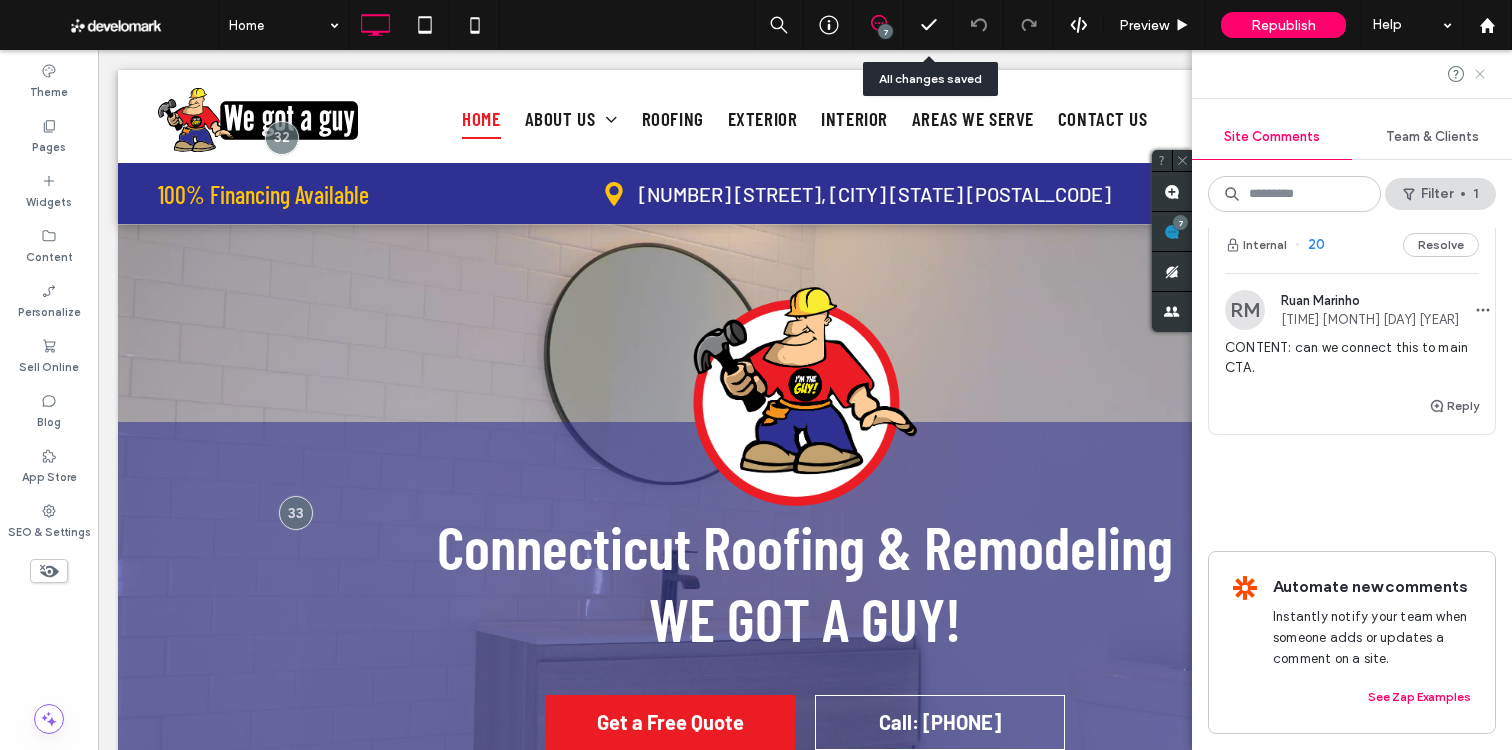 click 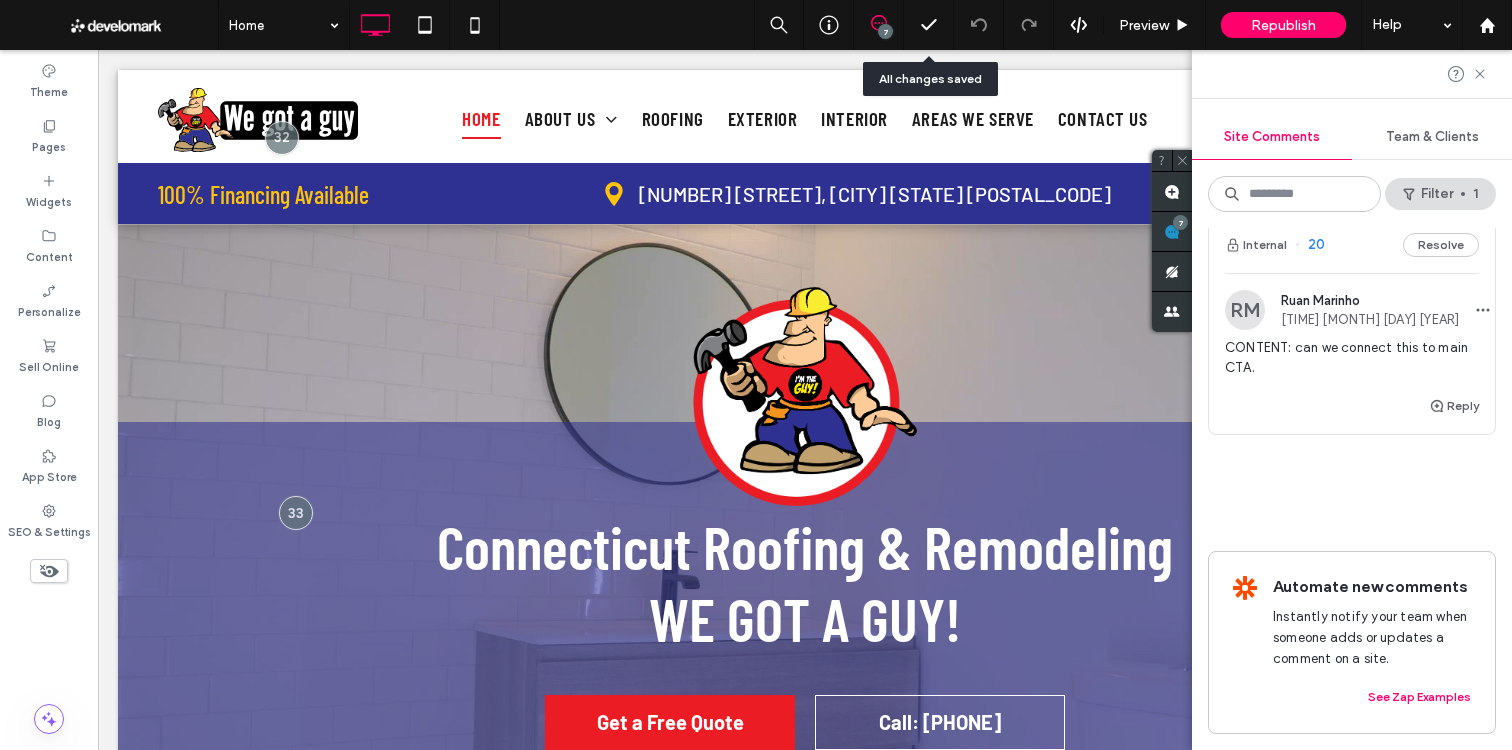 scroll, scrollTop: 0, scrollLeft: 0, axis: both 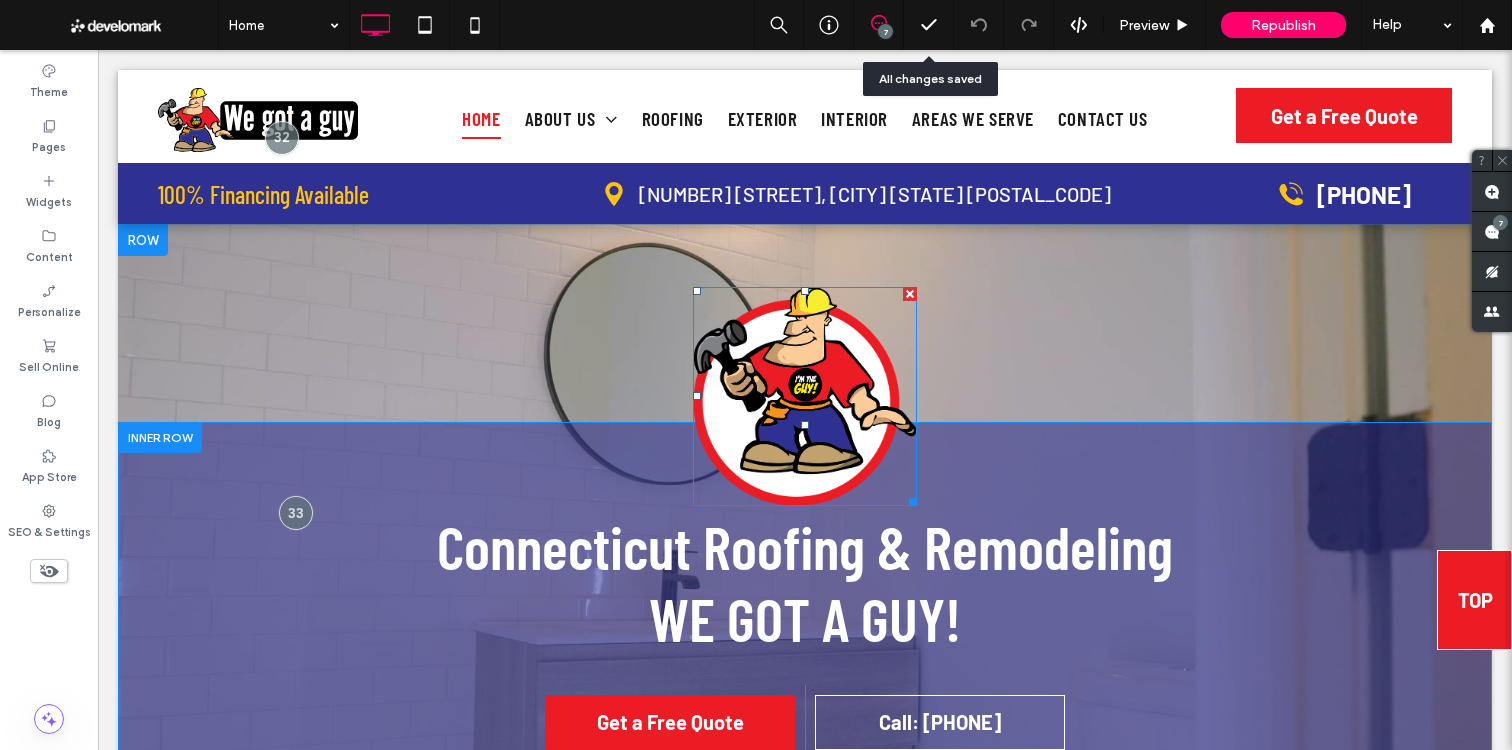 click at bounding box center [805, 396] 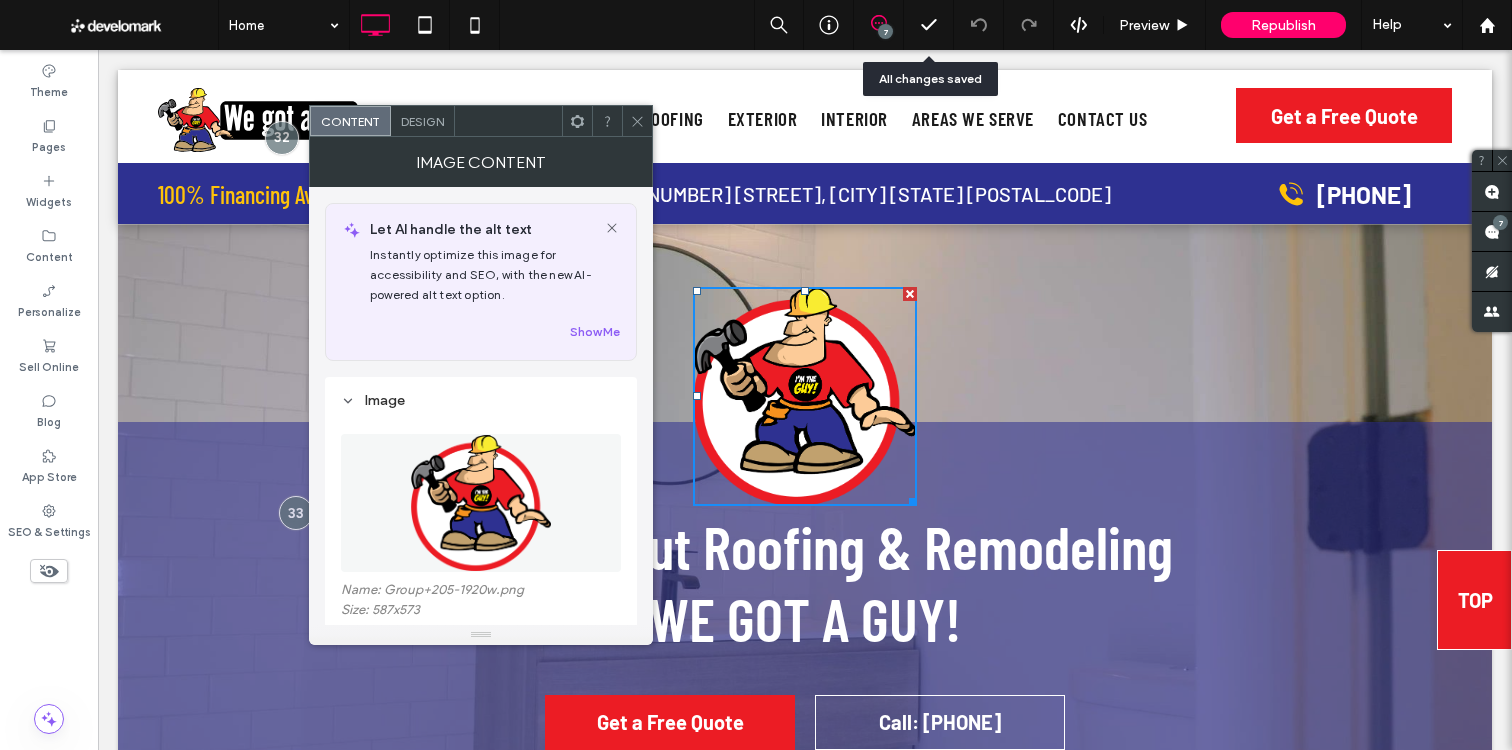 click on "Design" at bounding box center [423, 121] 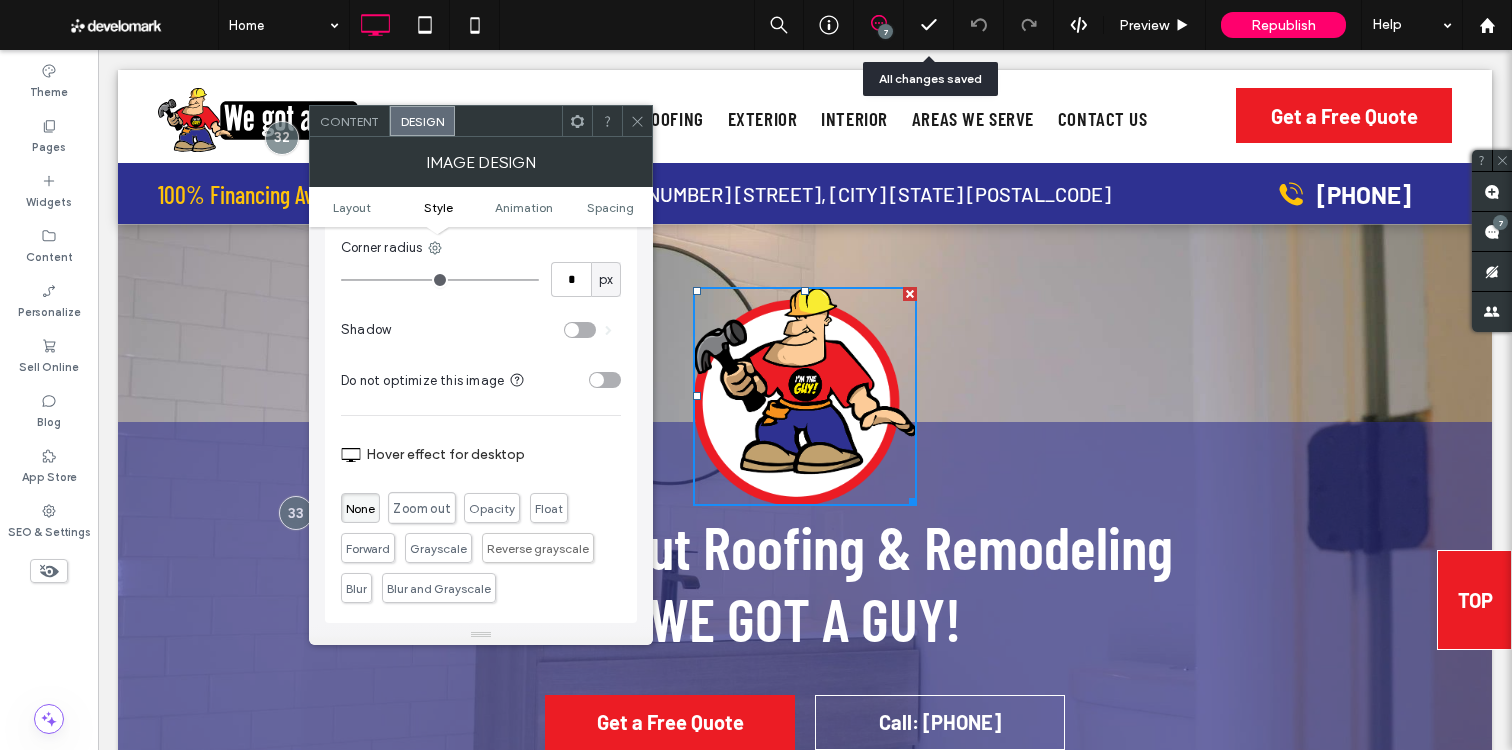 scroll, scrollTop: 589, scrollLeft: 0, axis: vertical 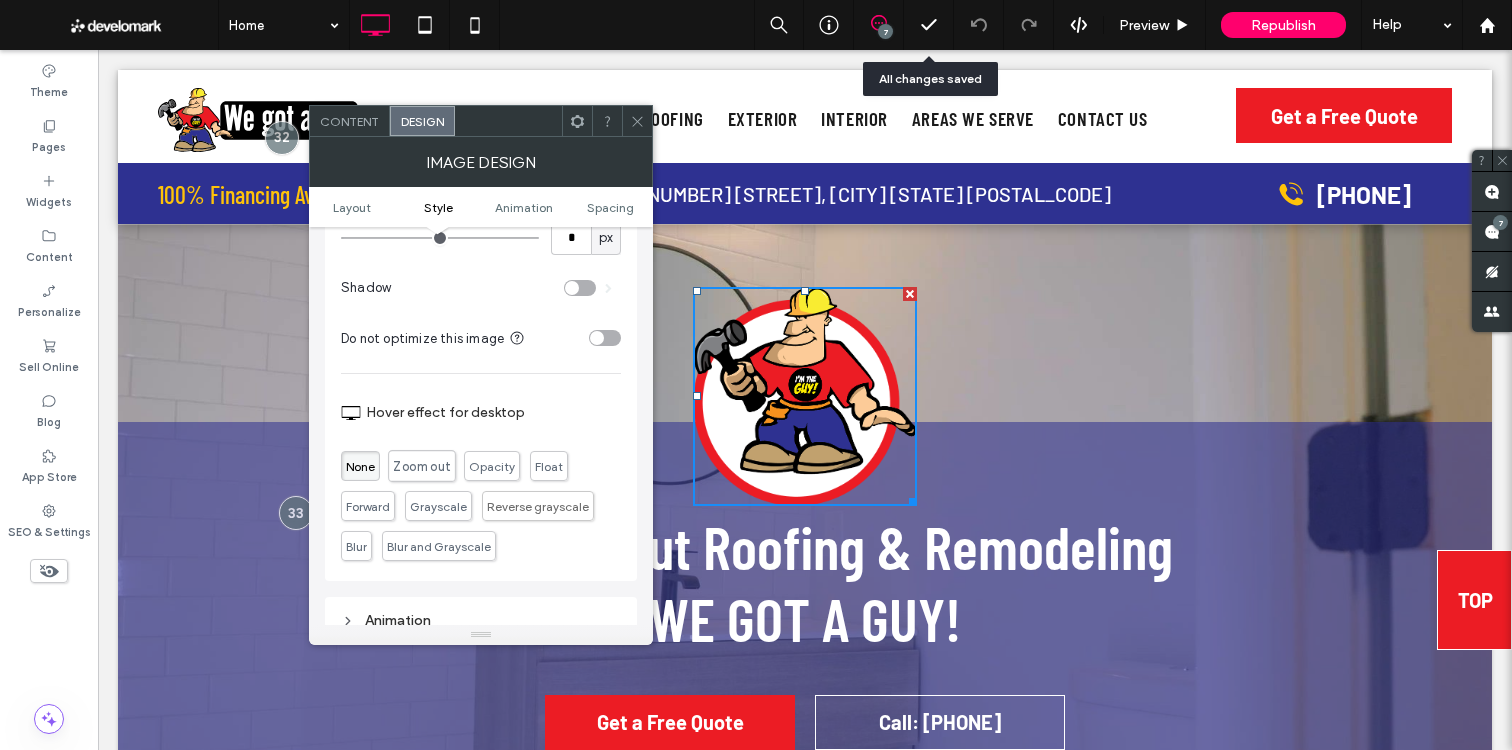 click on "Zoom out" at bounding box center [421, 466] 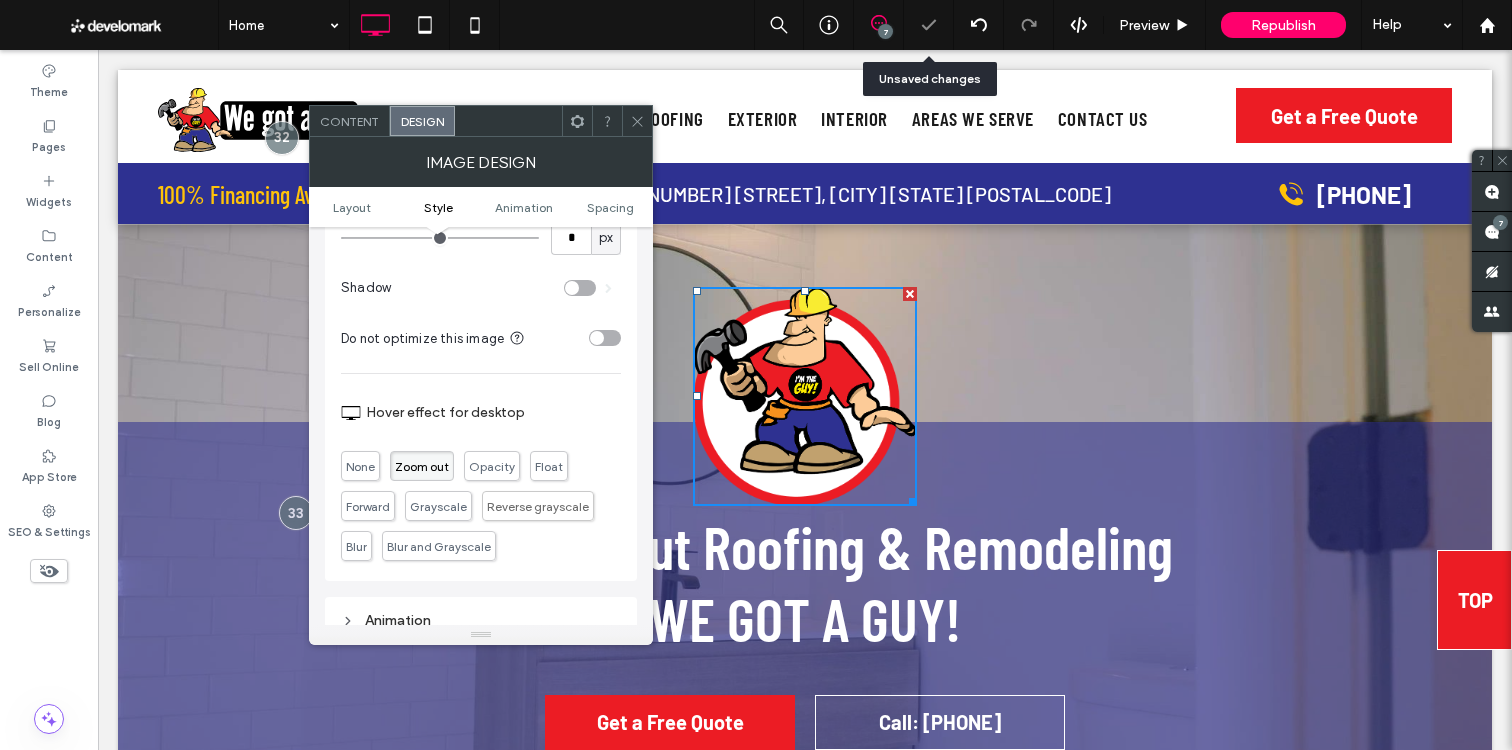 drag, startPoint x: 638, startPoint y: 124, endPoint x: 631, endPoint y: 186, distance: 62.39391 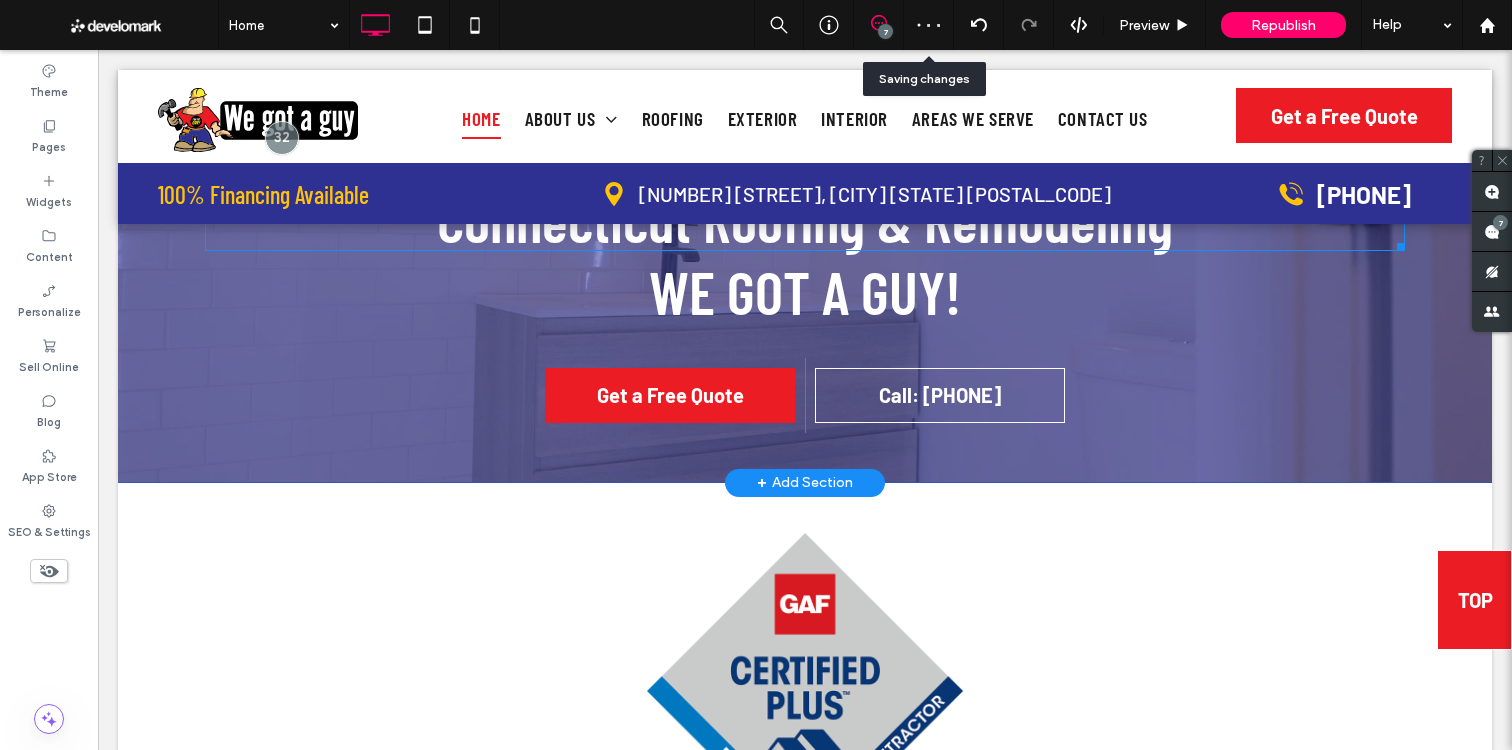 scroll, scrollTop: 0, scrollLeft: 0, axis: both 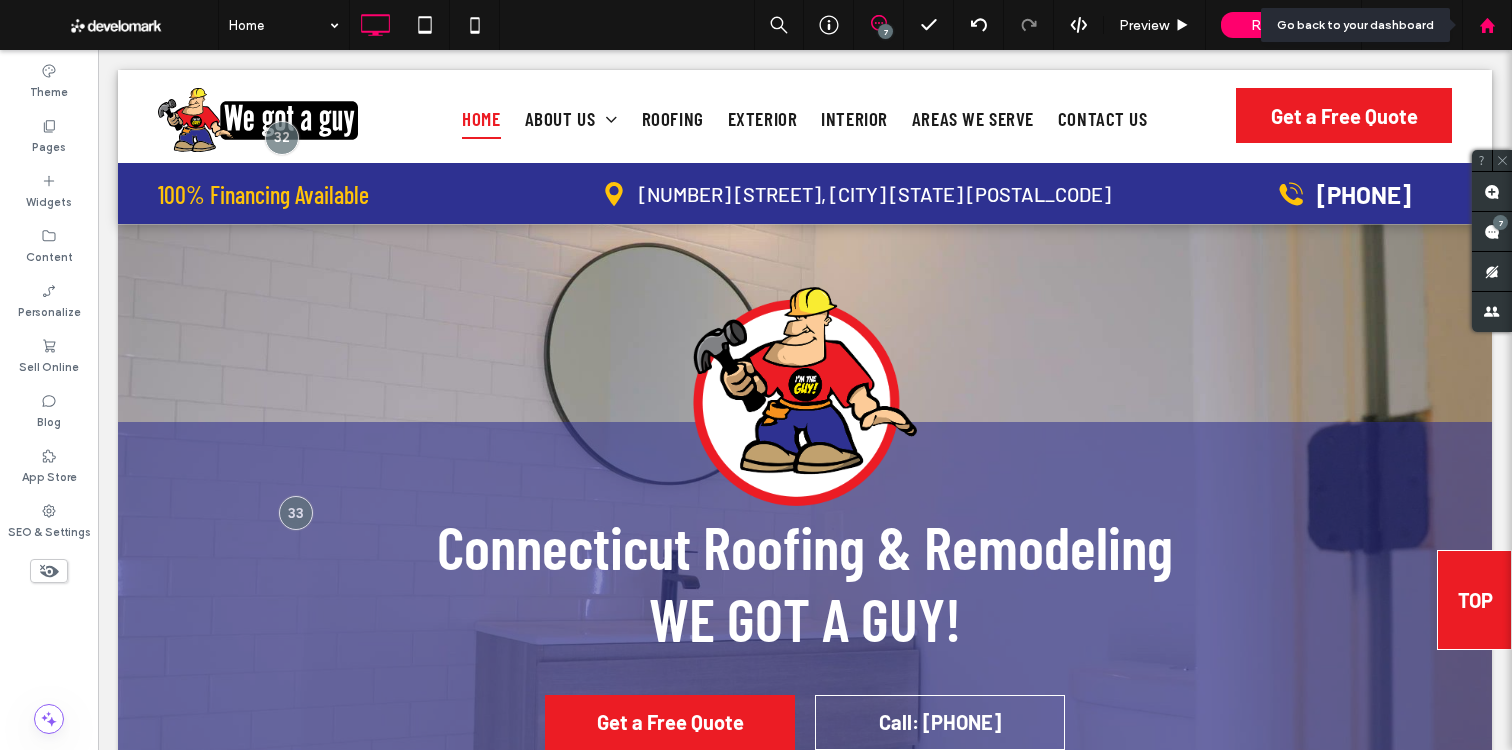 click at bounding box center (1487, 25) 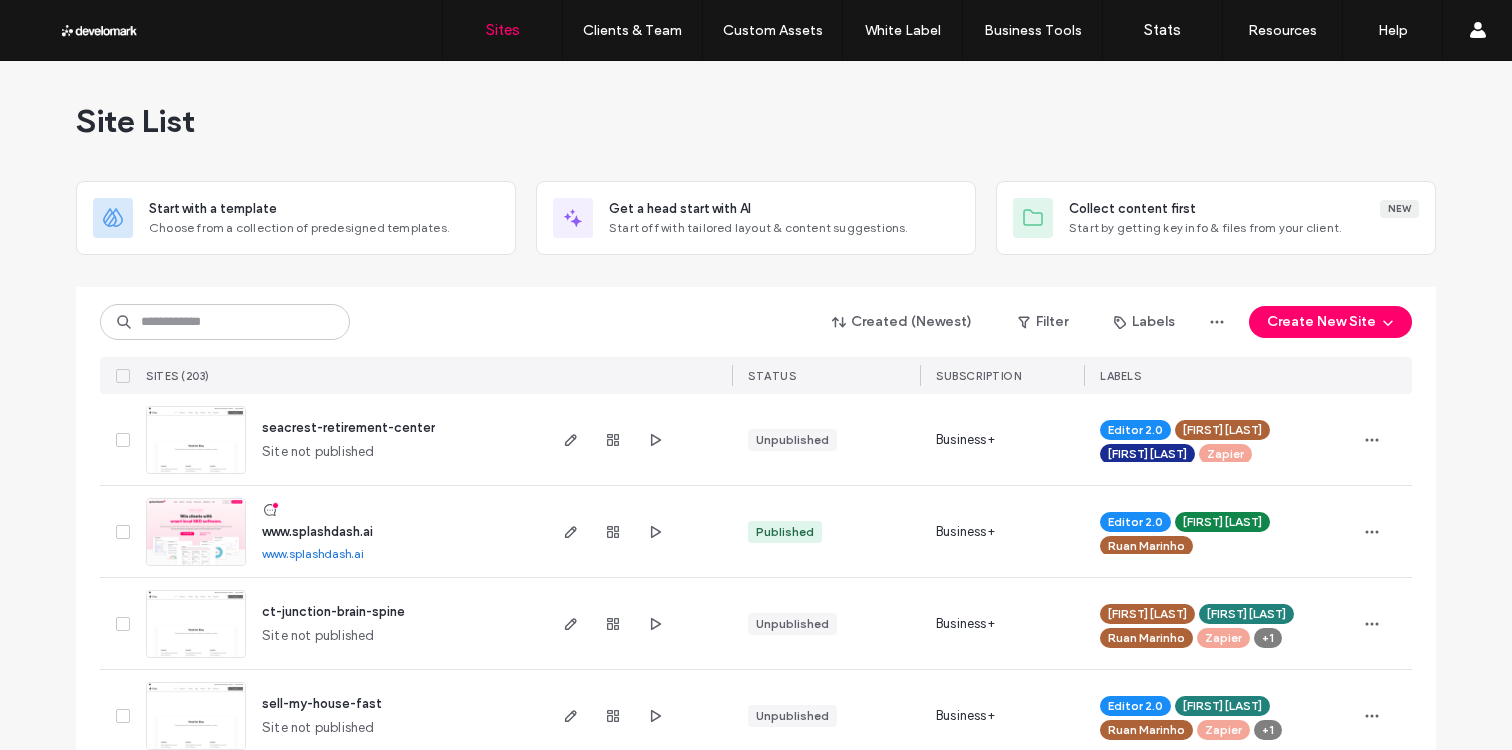 scroll, scrollTop: 0, scrollLeft: 0, axis: both 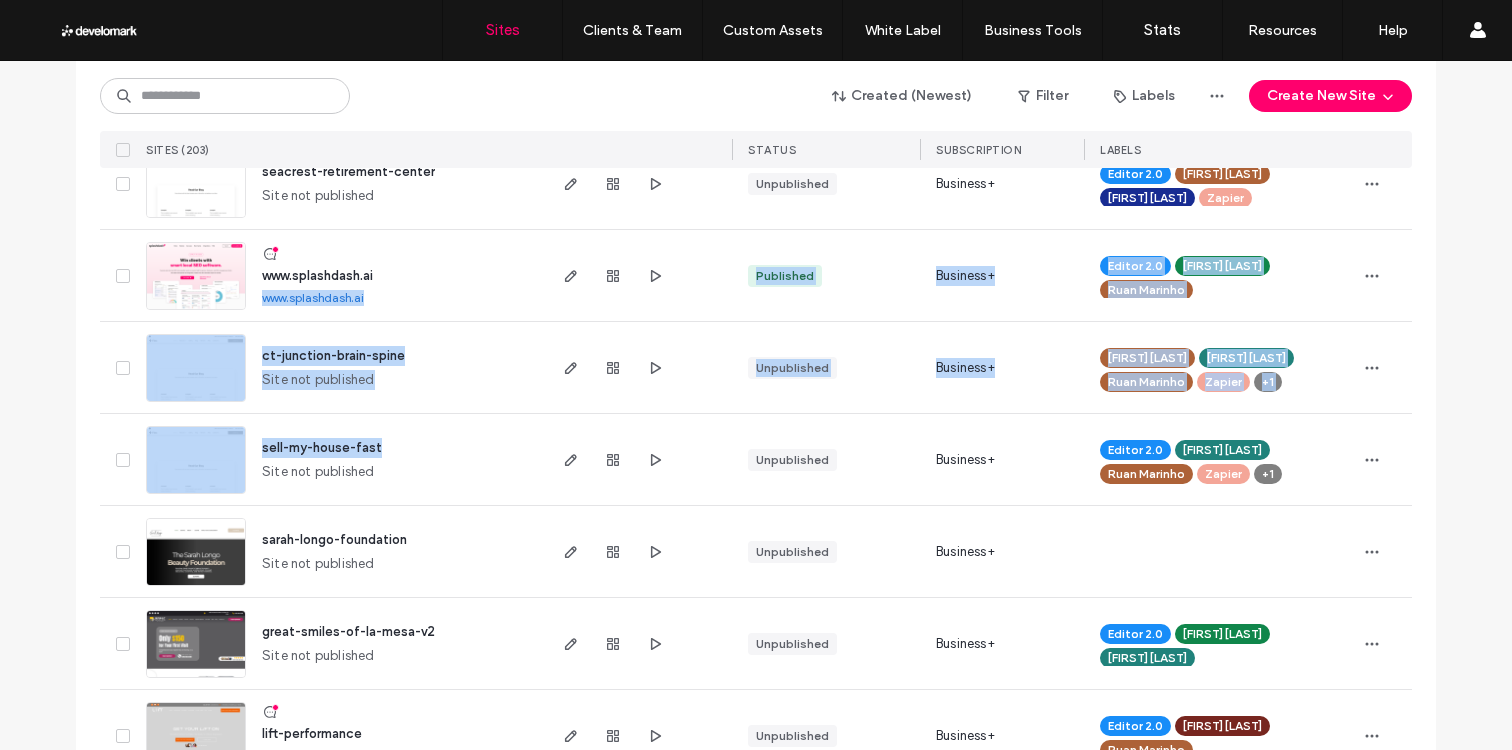 click on "Created (Newest) Filter Labels Create New Site SITES (203) STATUS SUBSCRIPTION LABELS seacrest-retirement-center Site not published Unpublished Business+ Editor 2.0 Jeremiah Martin Paul Munko Zapier www.splashdash.ai www.splashdash.ai Published Business+ Editor 2.0 Emily Armbruster Ruan Marinho ct-junction-brain-spine Site not published Unpublished Business+ Jeremiah Martin Julie Pesce Ruan Marinho Zapier +1 sell-my-house-fast Site not published Unpublished Business+ Editor 2.0 Julie Pesce Ruan Marinho Zapier +1 sarah-longo-foundation Site not published Unpublished Business+ great-smiles-of-la-mesa-v2 Site not published Unpublished Business+ Editor 2.0 Emily Armbruster Julie Pesce lift-performance Site not published Unpublished Business+ Editor 2.0 Lauren Mahoney Ruan Marinho store.tranquillityvineyard.com store.tranquillityvineyard.com Published Business+ Emily Armbruster Paul Munko Ruan Marinho www.vynerestaurant.com www.vynerestaurant.com Published Business+ Editor 2.0 Lauren Mahoney Paul Munko Unpublished" at bounding box center [756, 3558] 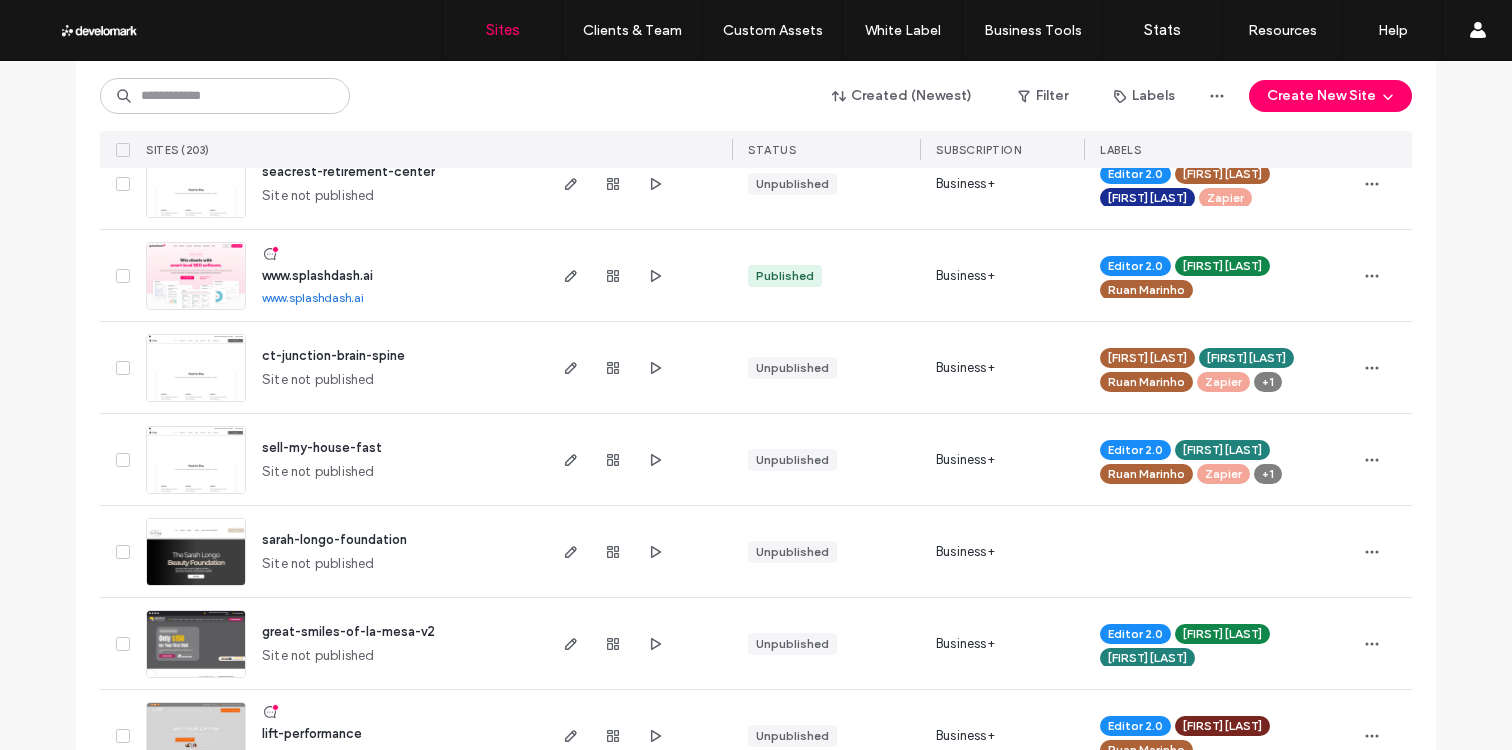 click on "www.splashdash.ai www.splashdash.ai" at bounding box center (394, 275) 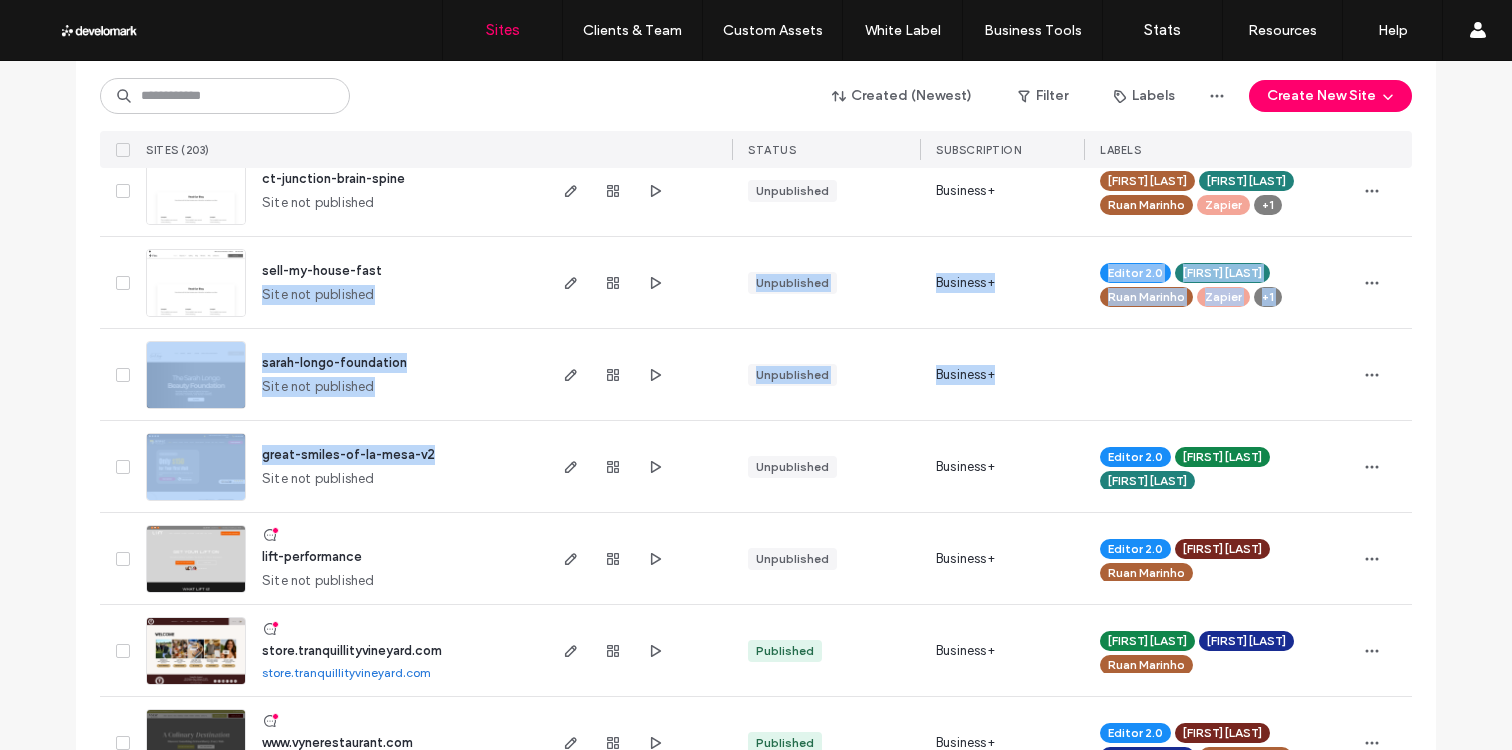 click on "Created (Newest) Filter Labels Create New Site SITES (203) STATUS SUBSCRIPTION LABELS seacrest-retirement-center Site not published Unpublished Business+ Editor 2.0 Jeremiah Martin Paul Munko Zapier www.splashdash.ai www.splashdash.ai Published Business+ Editor 2.0 Emily Armbruster Ruan Marinho ct-junction-brain-spine Site not published Unpublished Business+ Jeremiah Martin Julie Pesce Ruan Marinho Zapier +1 sell-my-house-fast Site not published Unpublished Business+ Editor 2.0 Julie Pesce Ruan Marinho Zapier +1 sarah-longo-foundation Site not published Unpublished Business+ great-smiles-of-la-mesa-v2 Site not published Unpublished Business+ Editor 2.0 Emily Armbruster Julie Pesce lift-performance Site not published Unpublished Business+ Editor 2.0 Lauren Mahoney Ruan Marinho store.tranquillityvineyard.com store.tranquillityvineyard.com Published Business+ Emily Armbruster Paul Munko Ruan Marinho www.vynerestaurant.com www.vynerestaurant.com Published Business+ Editor 2.0 Lauren Mahoney Paul Munko Unpublished" at bounding box center [756, 3381] 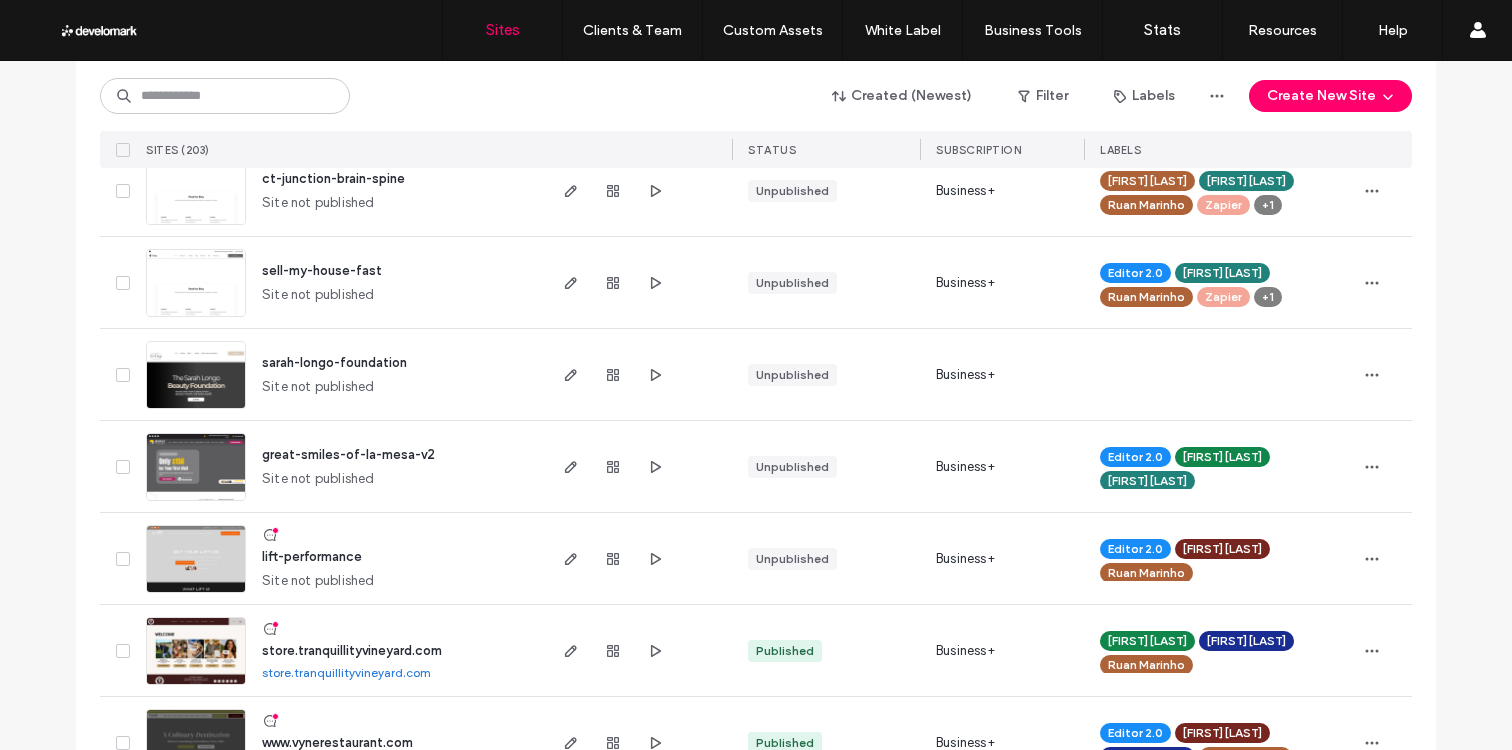 click on "sell-my-house-fast Site not published" at bounding box center (394, 282) 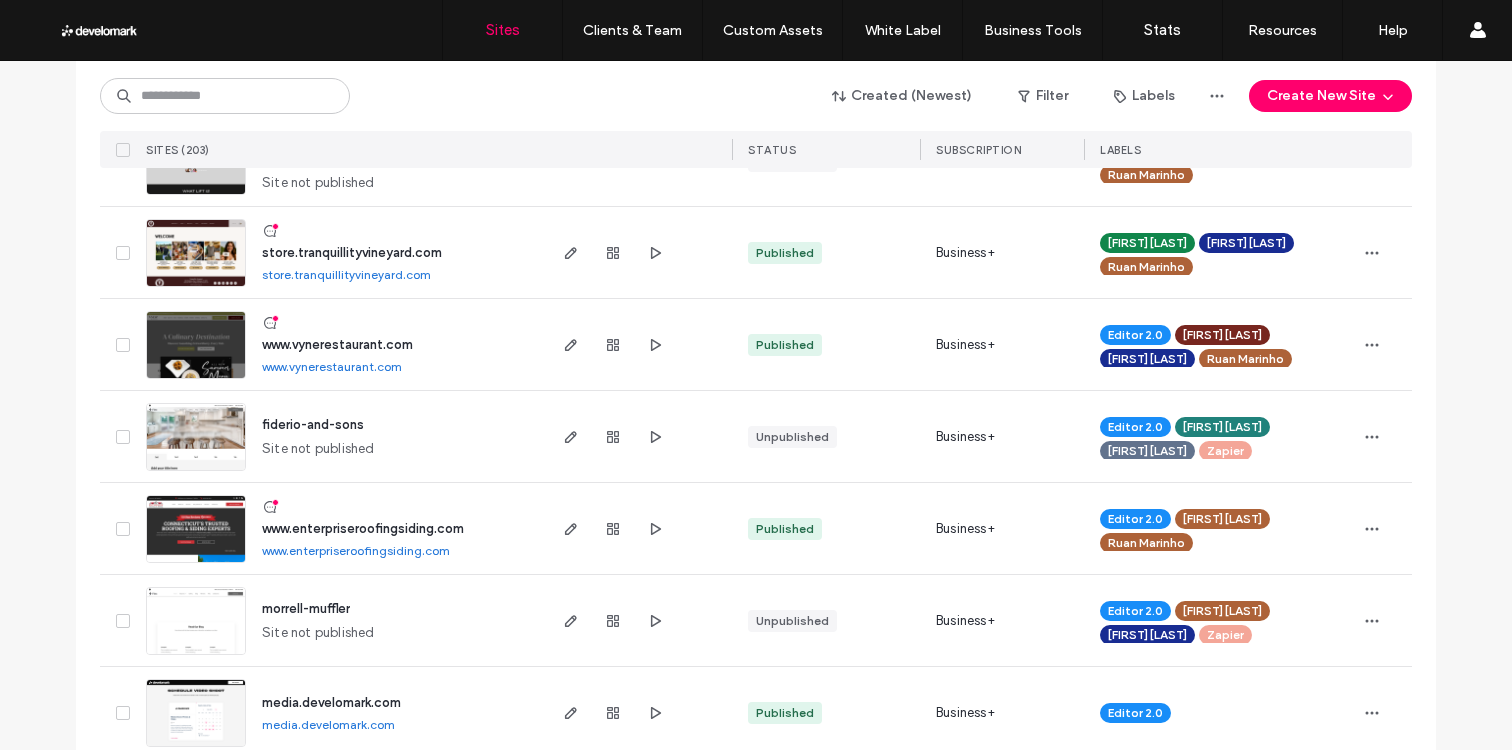 scroll, scrollTop: 850, scrollLeft: 0, axis: vertical 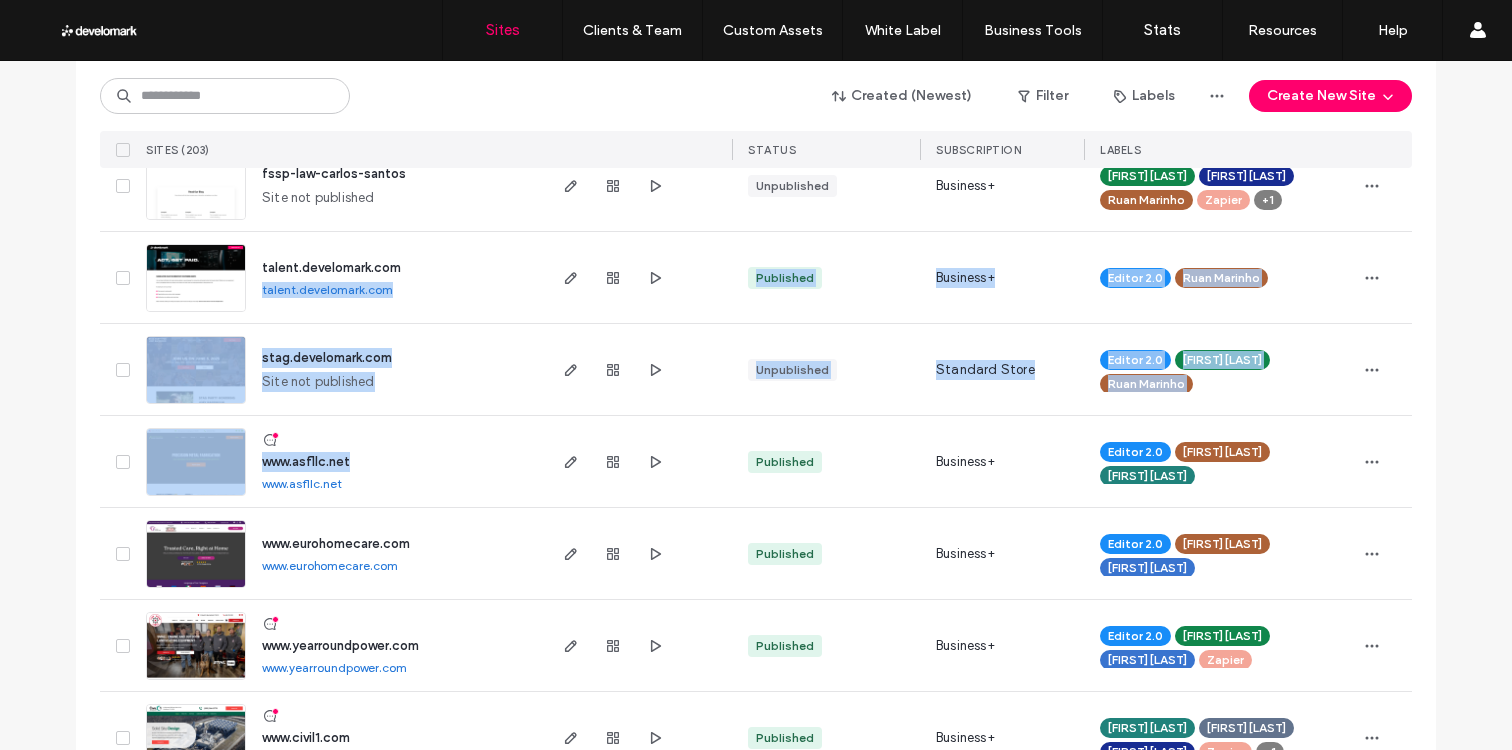 drag, startPoint x: 461, startPoint y: 428, endPoint x: 468, endPoint y: 295, distance: 133.18408 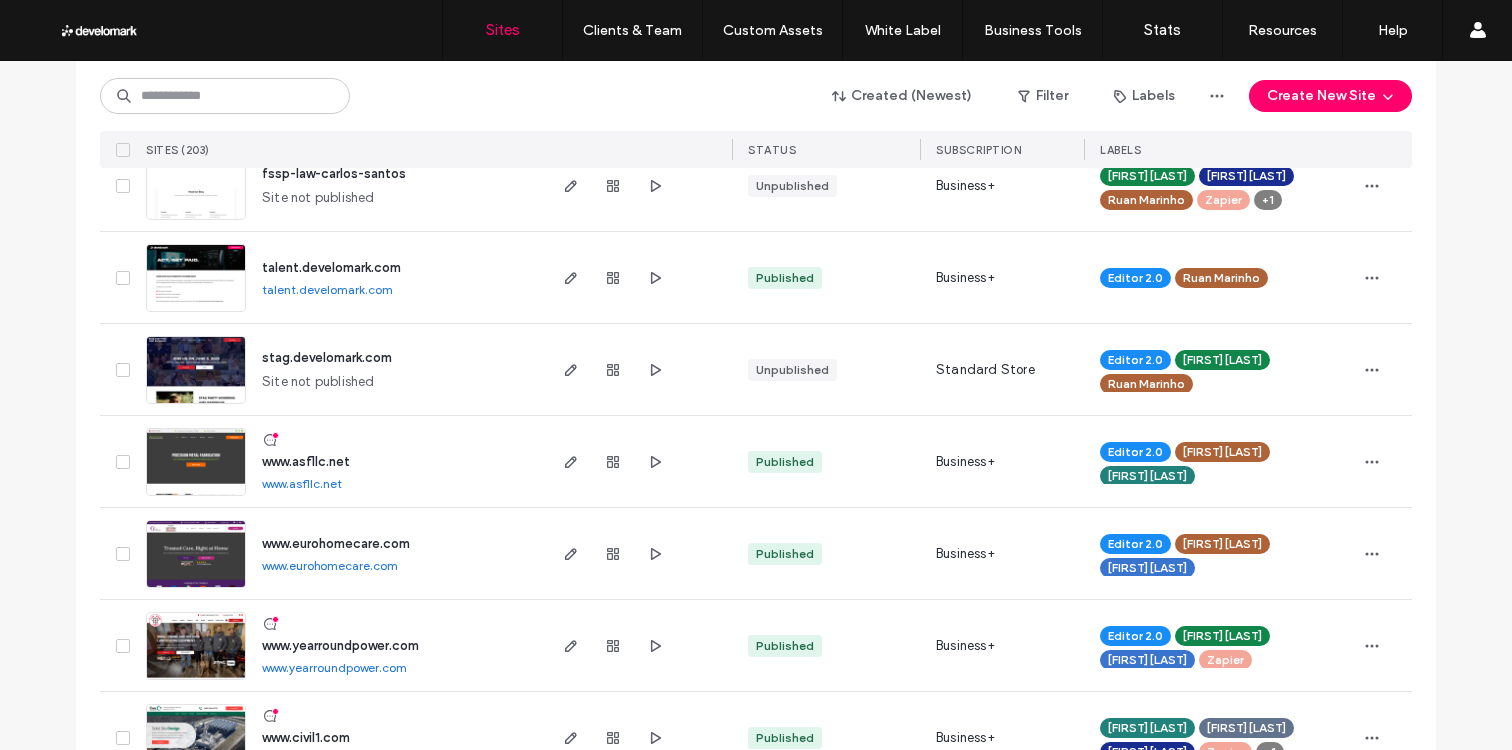 click on "talent.develomark.com talent.develomark.com" at bounding box center (394, 277) 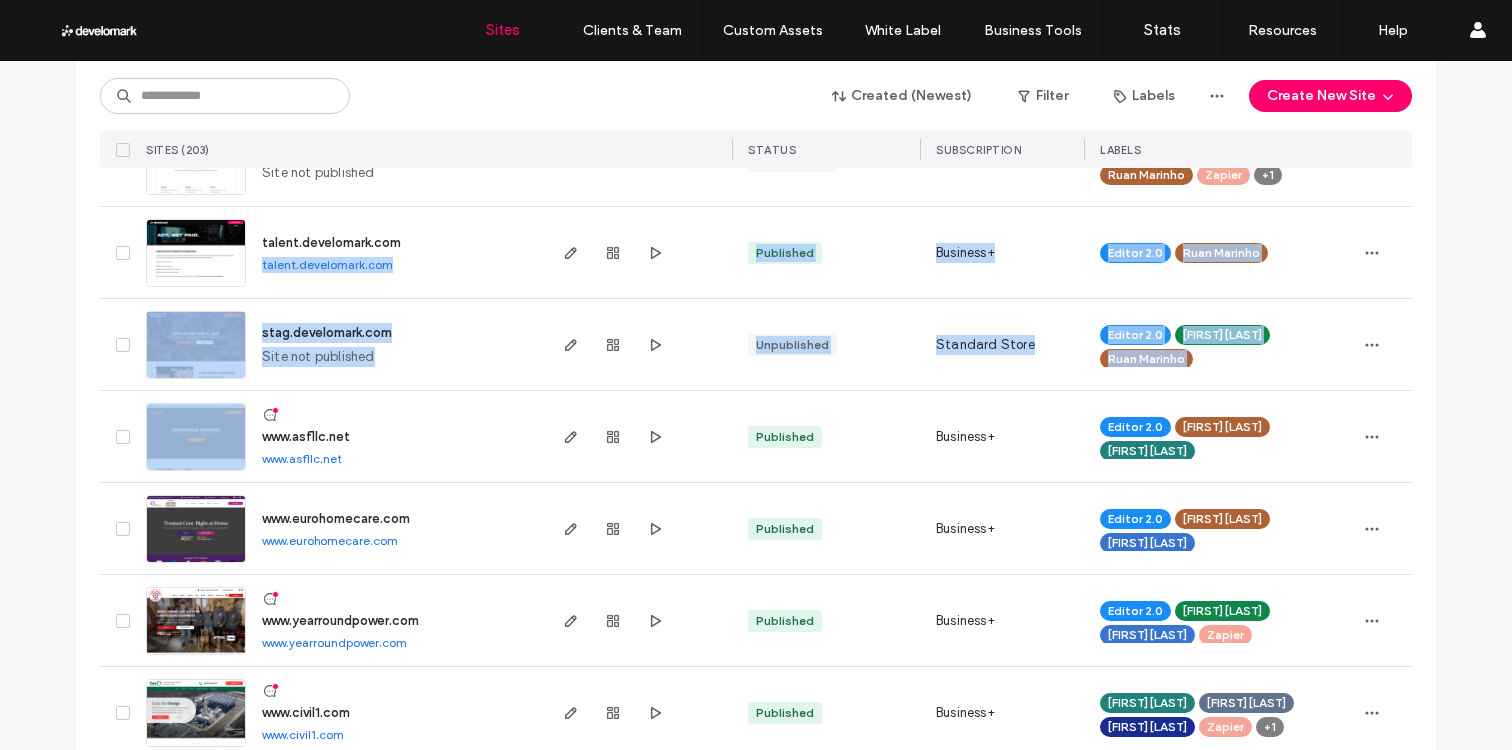 drag, startPoint x: 463, startPoint y: 273, endPoint x: 460, endPoint y: 252, distance: 21.213203 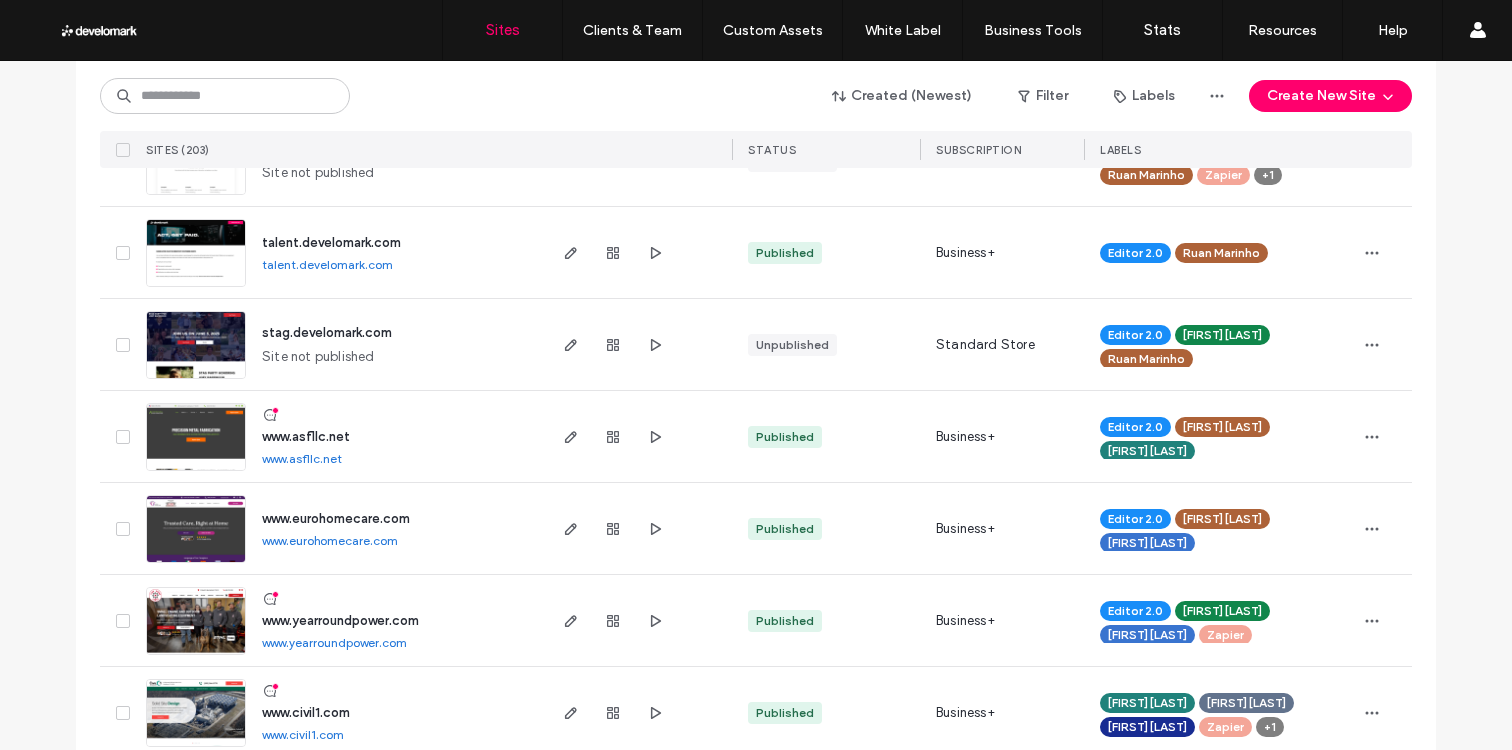 drag, startPoint x: 461, startPoint y: 252, endPoint x: 461, endPoint y: 266, distance: 14 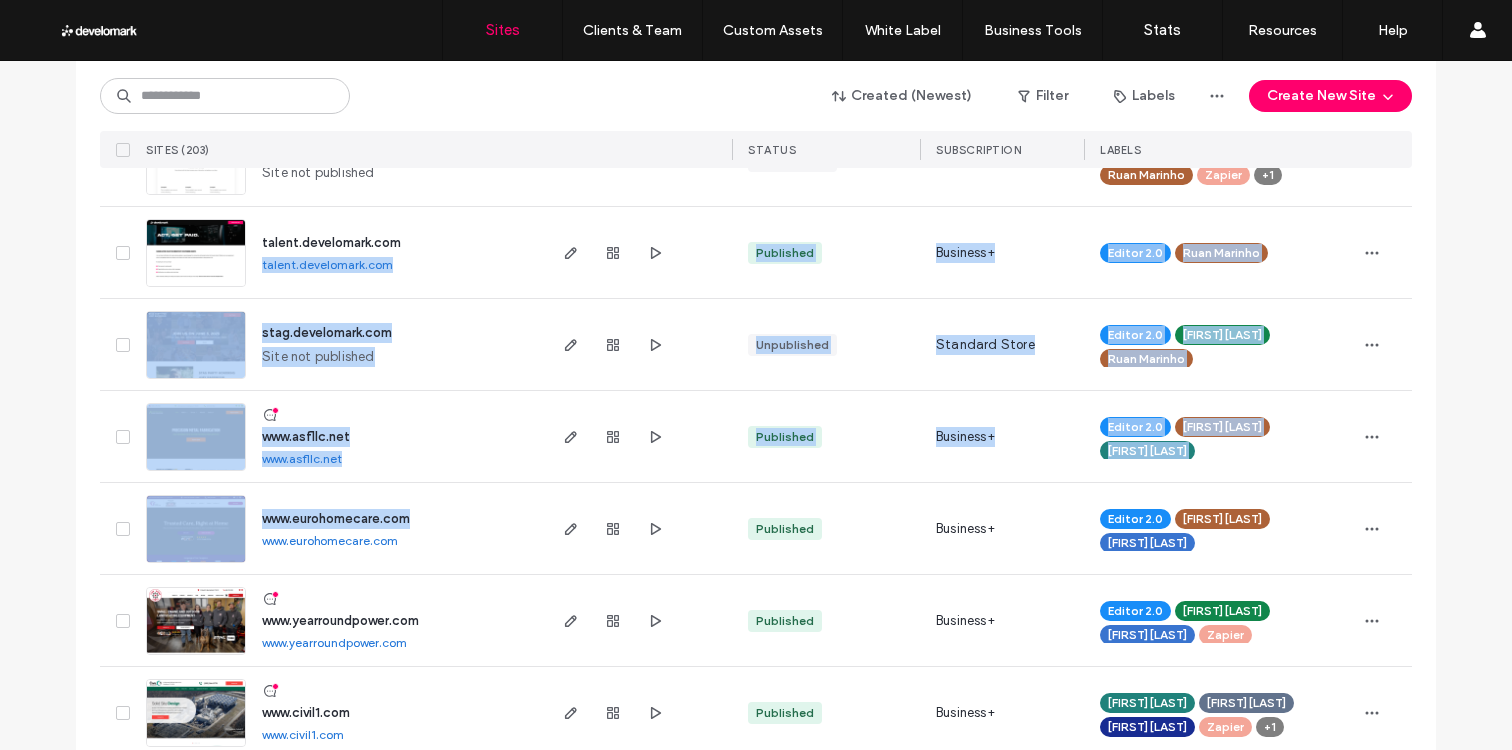 click on "Created (Newest) Filter Labels Create New Site SITES (203) STATUS SUBSCRIPTION LABELS seacrest-retirement-center Site not published Unpublished Business+ Editor 2.0 Jeremiah Martin Paul Munko Zapier www.splashdash.ai www.splashdash.ai Published Business+ Editor 2.0 Emily Armbruster Ruan Marinho ct-junction-brain-spine Site not published Unpublished Business+ Jeremiah Martin Julie Pesce Ruan Marinho Zapier +1 sell-my-house-fast Site not published Unpublished Business+ Editor 2.0 Julie Pesce Ruan Marinho Zapier +1 sarah-longo-foundation Site not published Unpublished Business+ great-smiles-of-la-mesa-v2 Site not published Unpublished Business+ Editor 2.0 Emily Armbruster Julie Pesce lift-performance Site not published Unpublished Business+ Editor 2.0 Lauren Mahoney Ruan Marinho store.tranquillityvineyard.com store.tranquillityvineyard.com Published Business+ Emily Armbruster Paul Munko Ruan Marinho www.vynerestaurant.com www.vynerestaurant.com Published Business+ Editor 2.0 Lauren Mahoney Paul Munko Unpublished" at bounding box center (756, 1511) 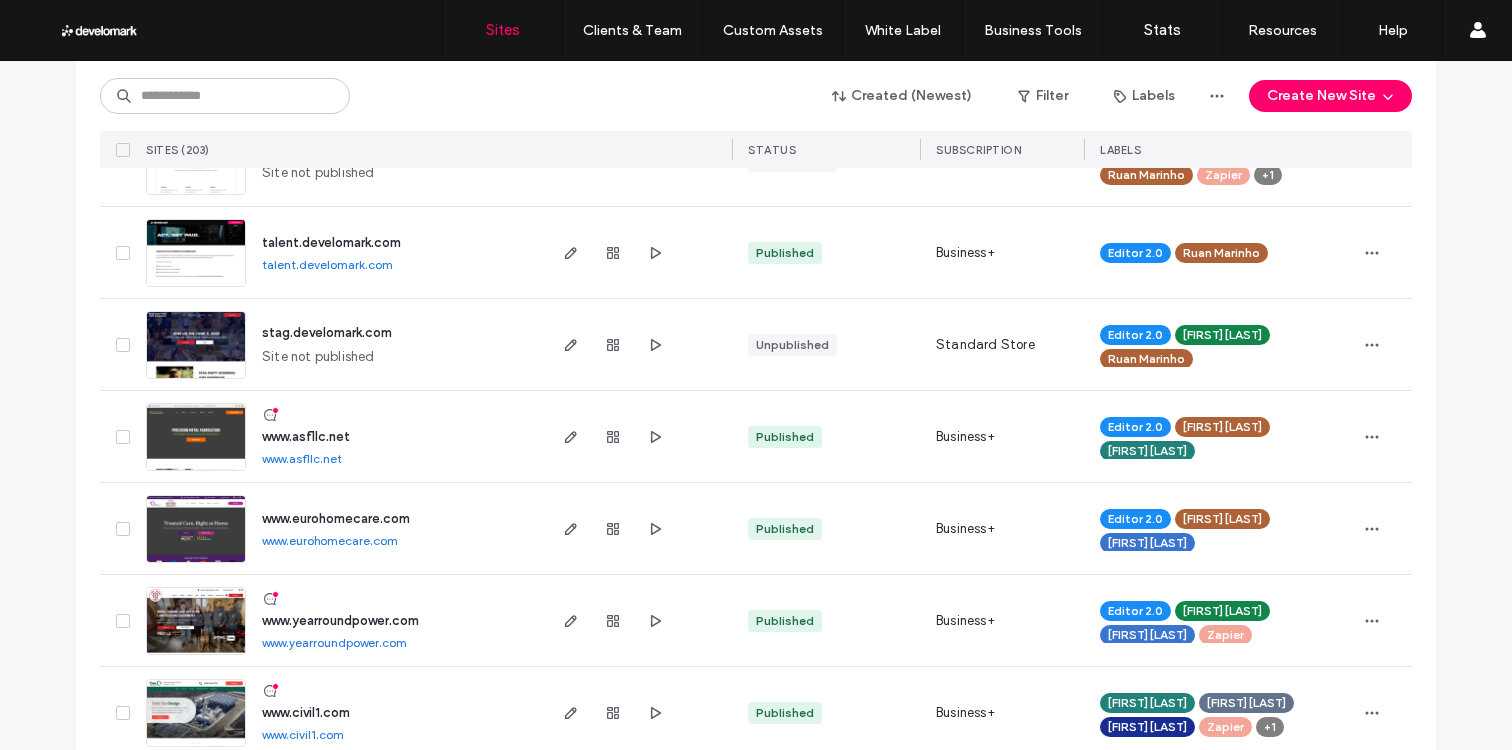 drag, startPoint x: 438, startPoint y: 511, endPoint x: 463, endPoint y: 505, distance: 25.70992 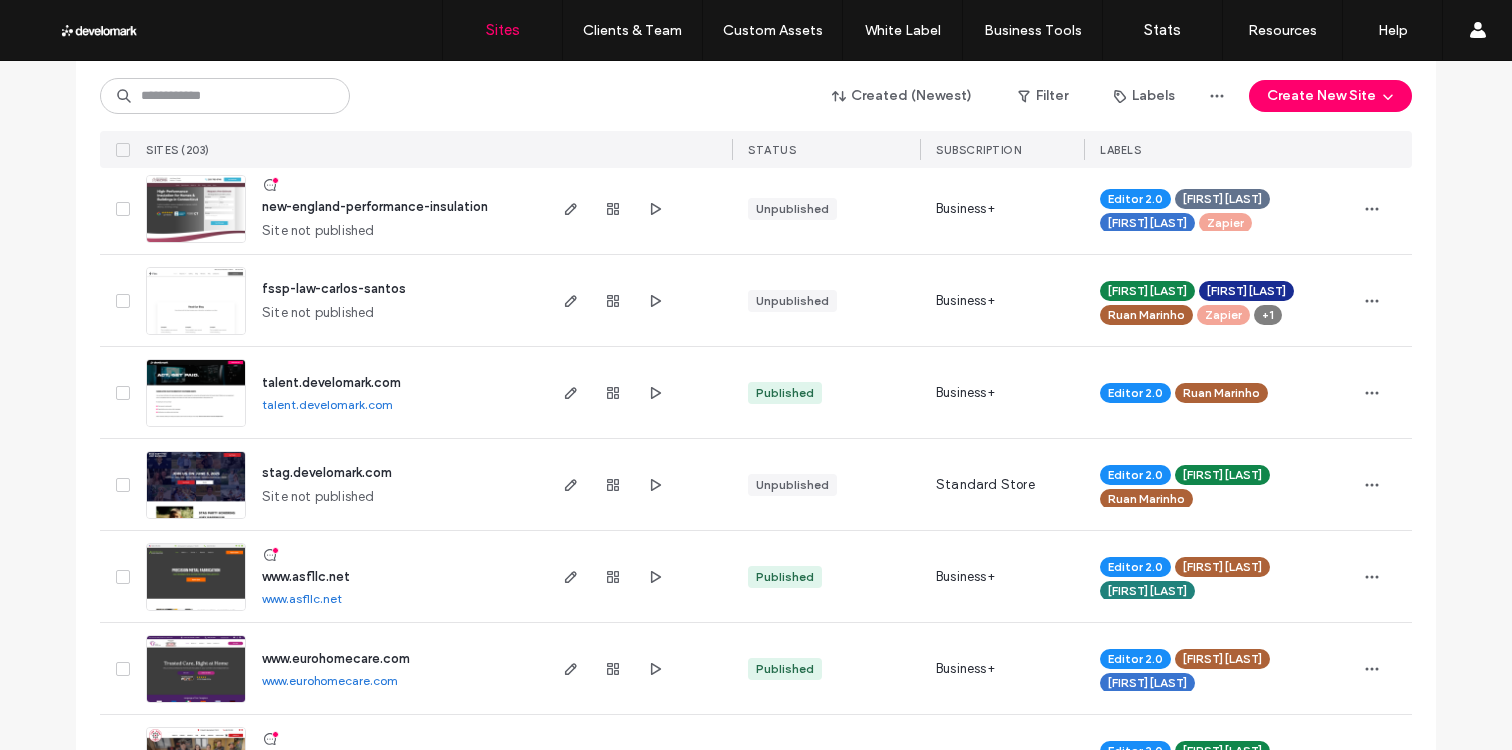 scroll, scrollTop: 2096, scrollLeft: 0, axis: vertical 